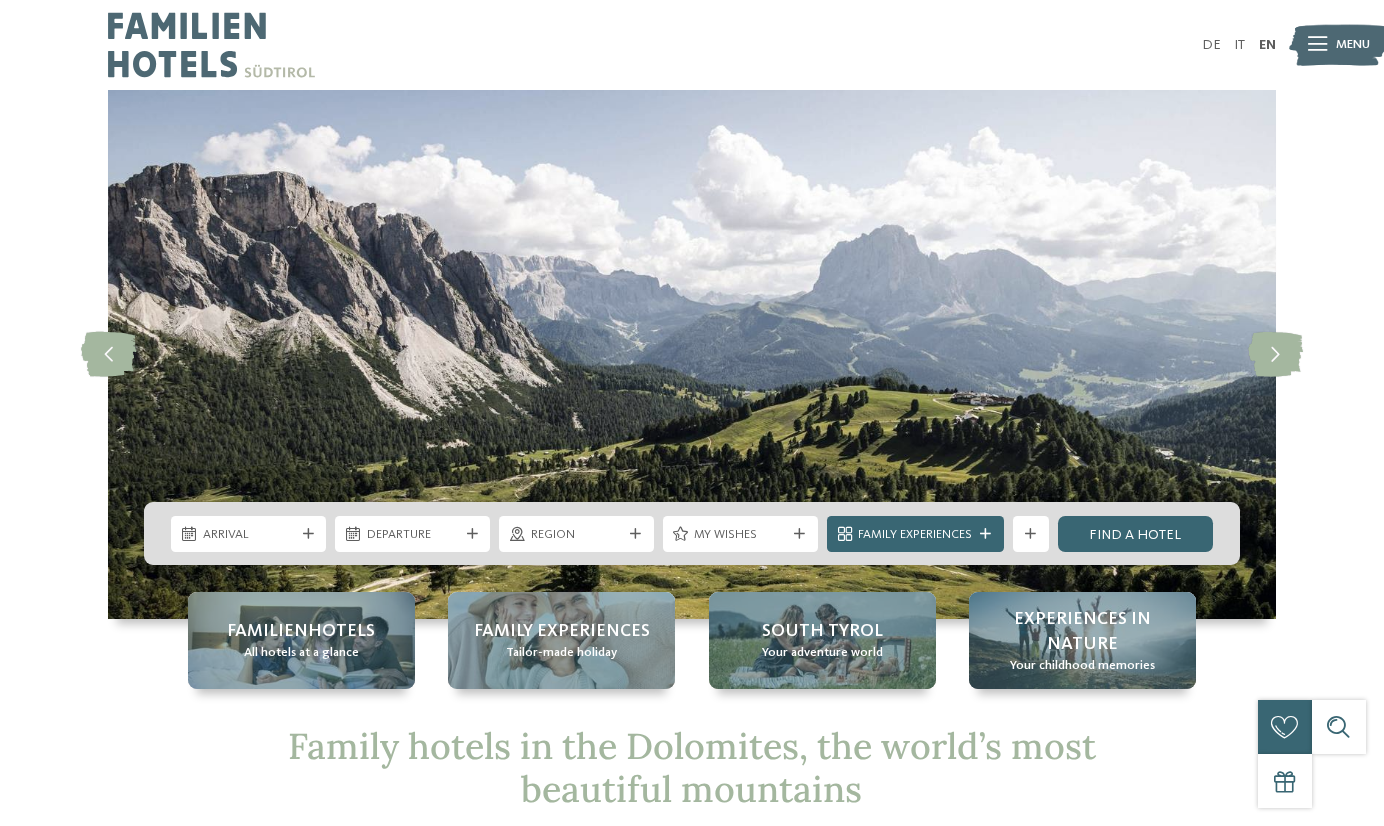 scroll, scrollTop: 0, scrollLeft: 0, axis: both 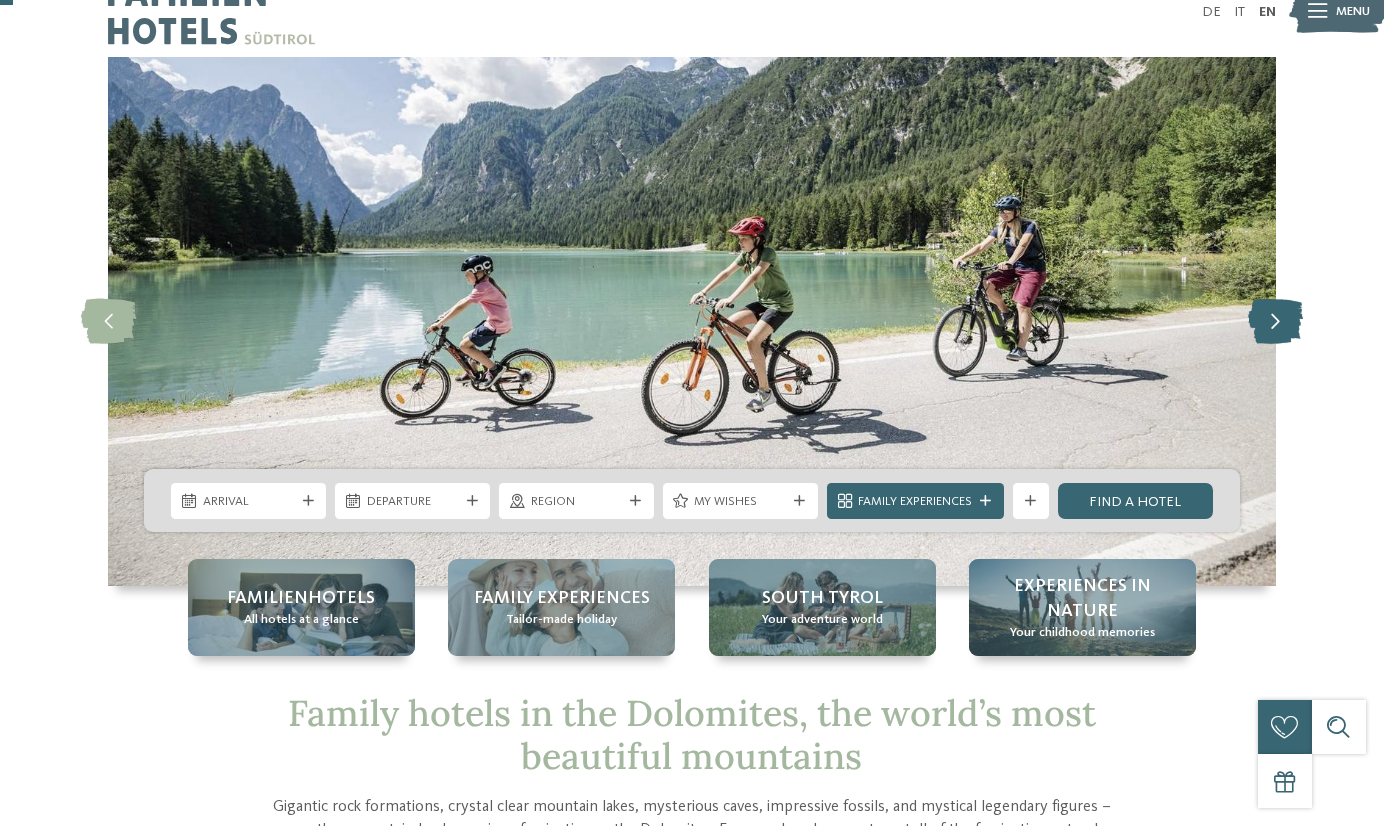 click at bounding box center (1275, 321) 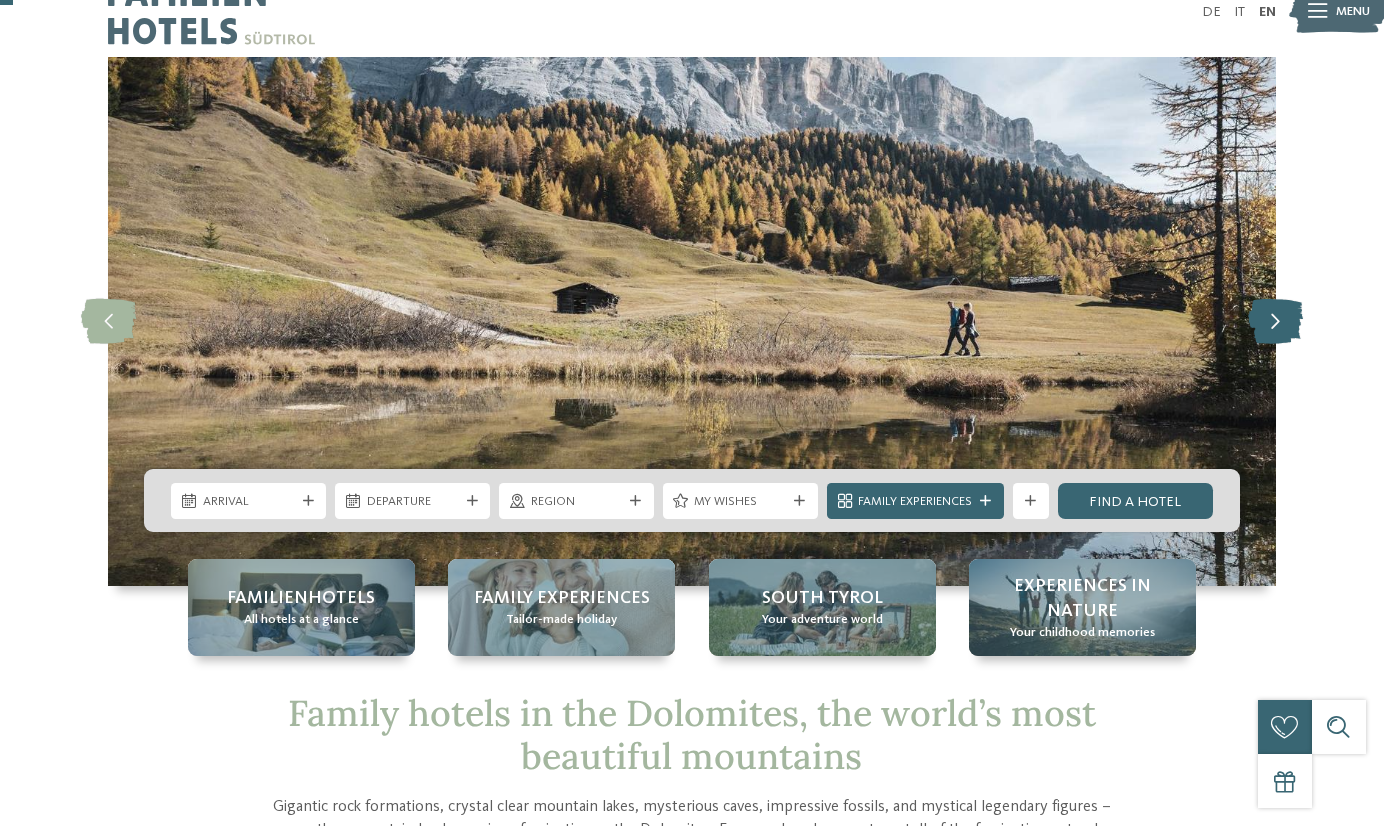 click at bounding box center [1275, 321] 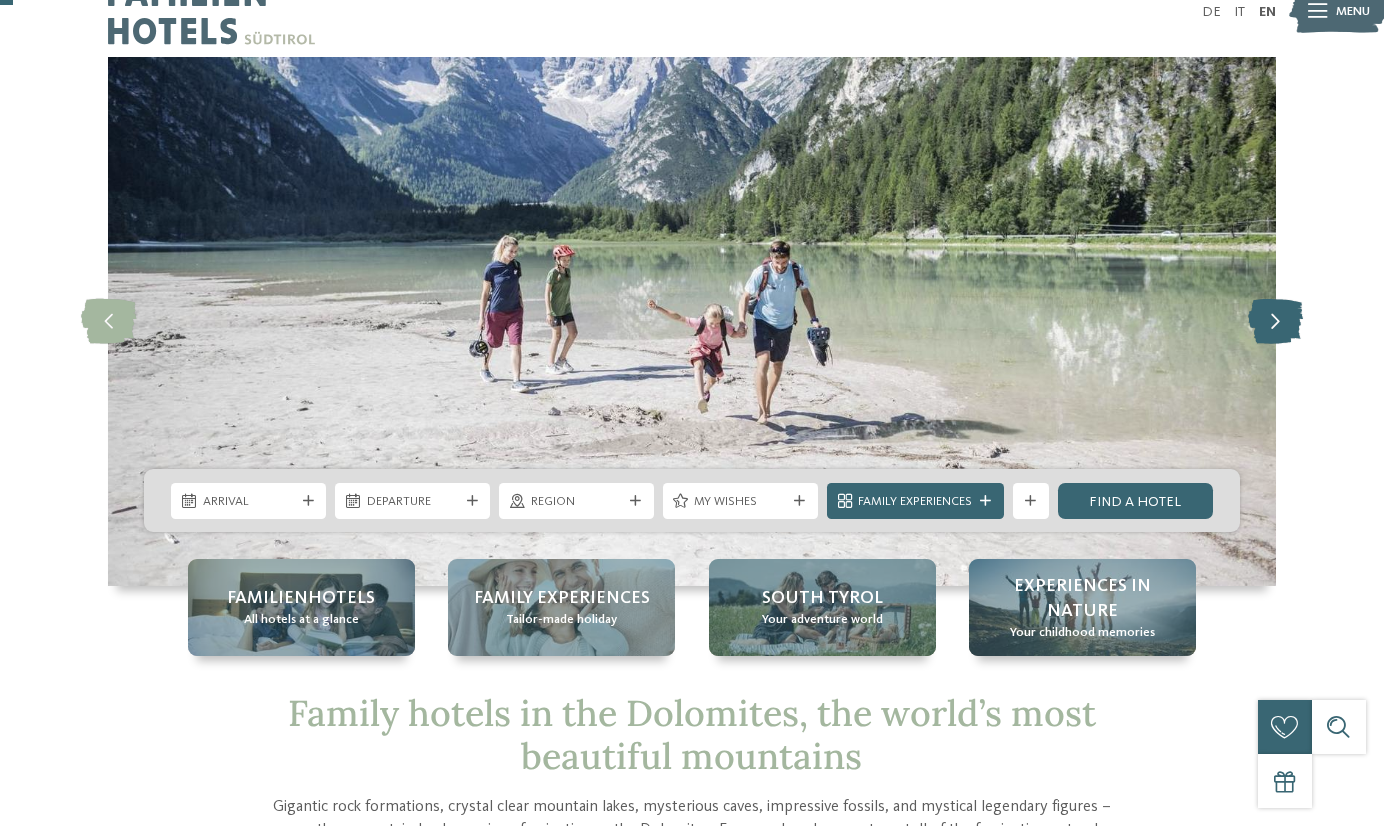 click at bounding box center (1275, 321) 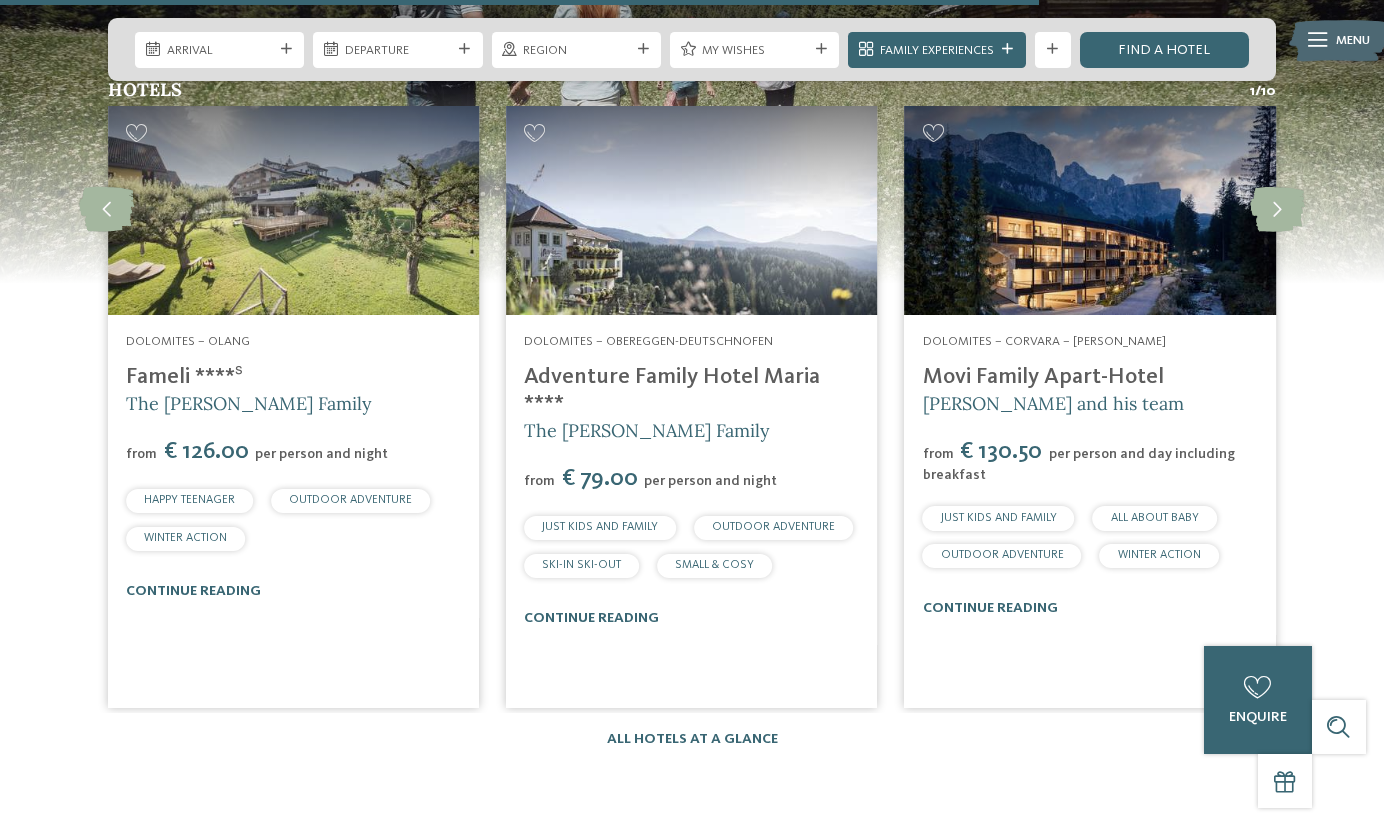 scroll, scrollTop: 2671, scrollLeft: 0, axis: vertical 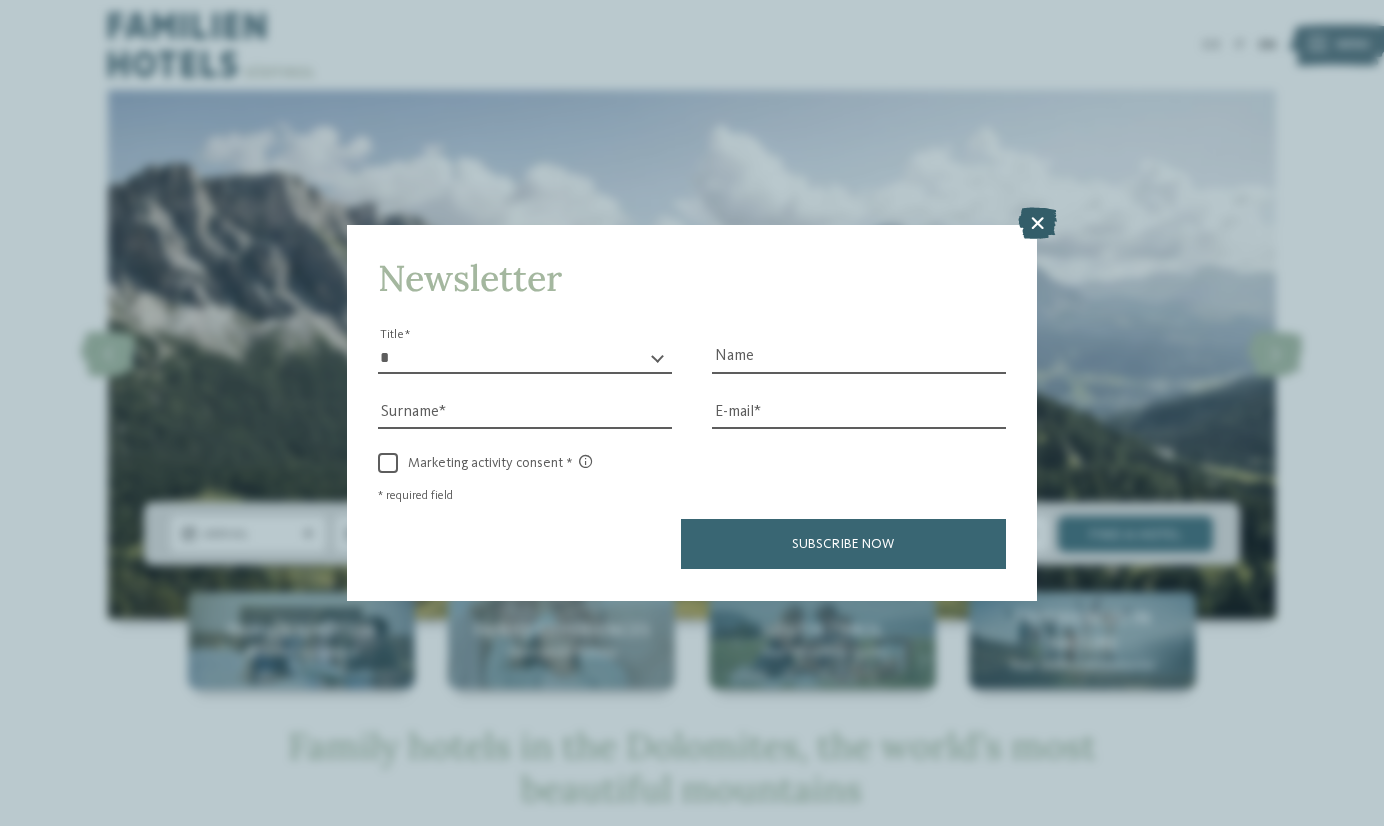 click at bounding box center [1037, 224] 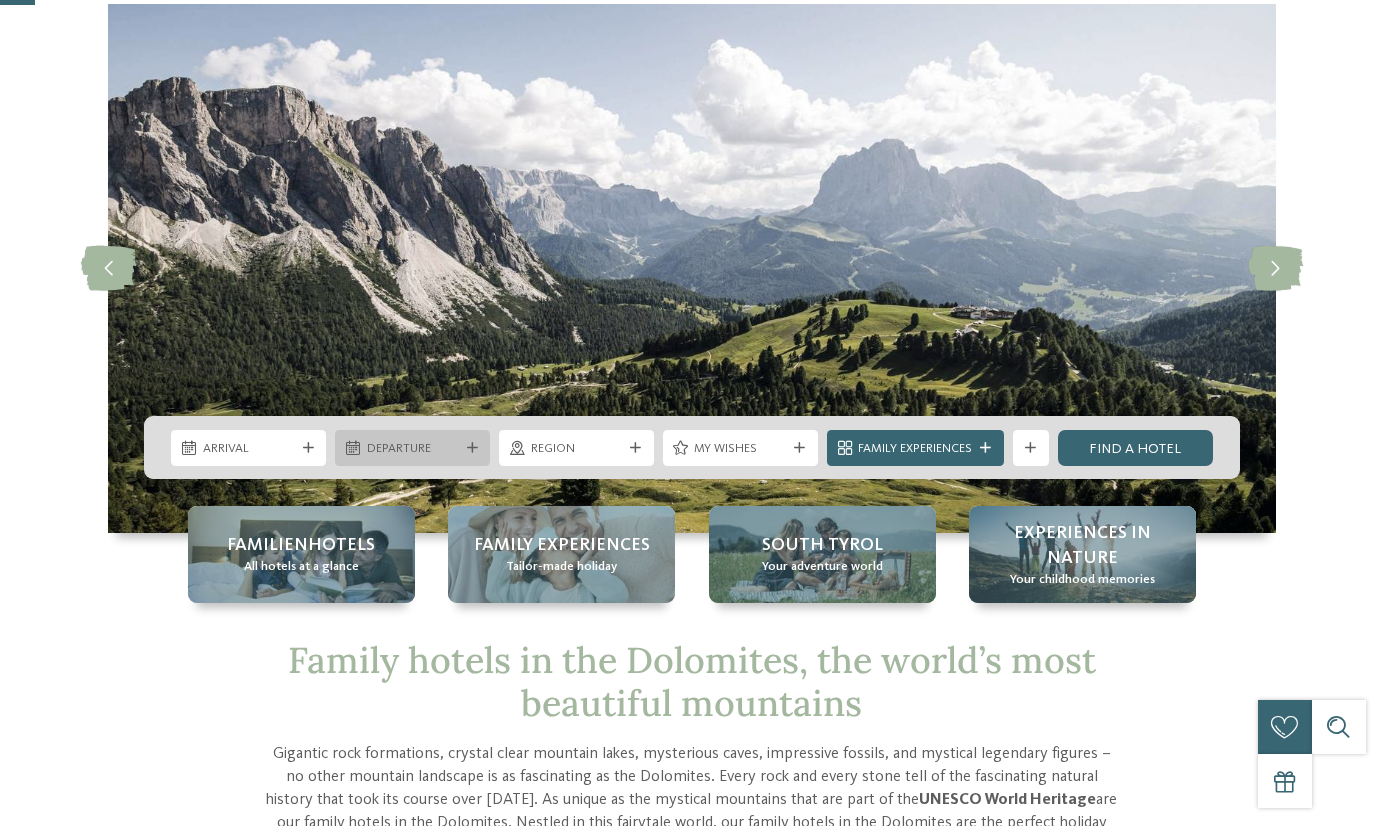 scroll, scrollTop: 88, scrollLeft: 0, axis: vertical 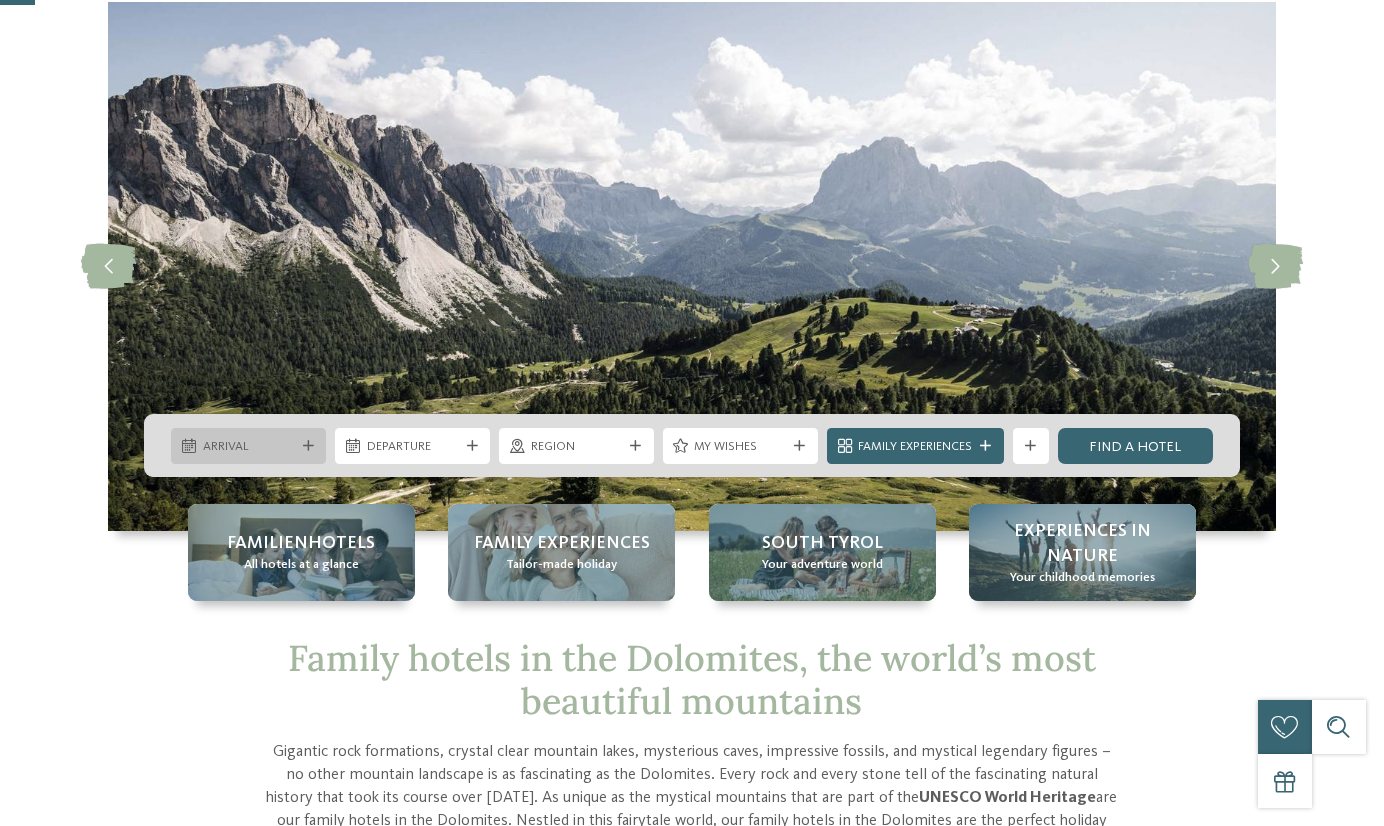 click on "Arrival" at bounding box center (248, 446) 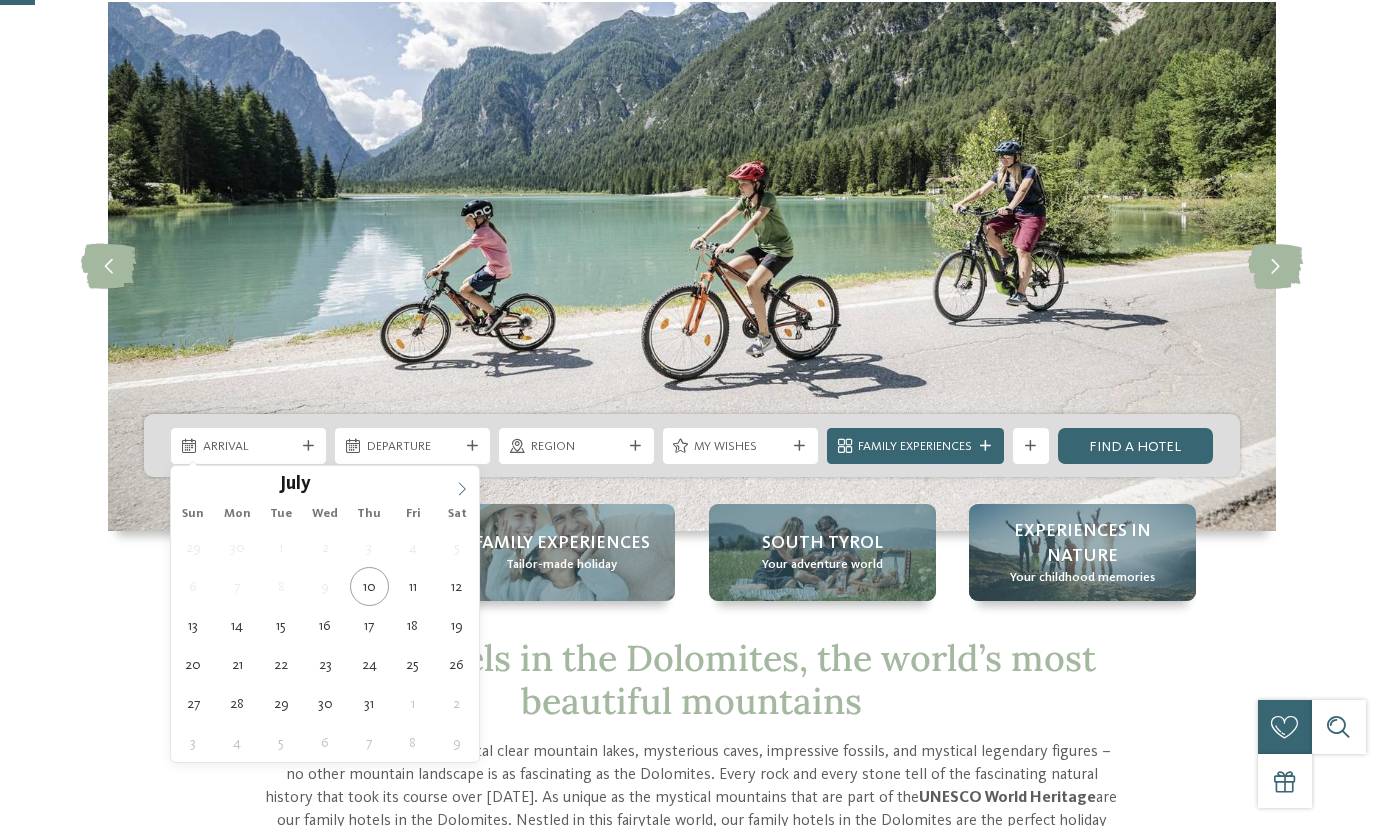 click 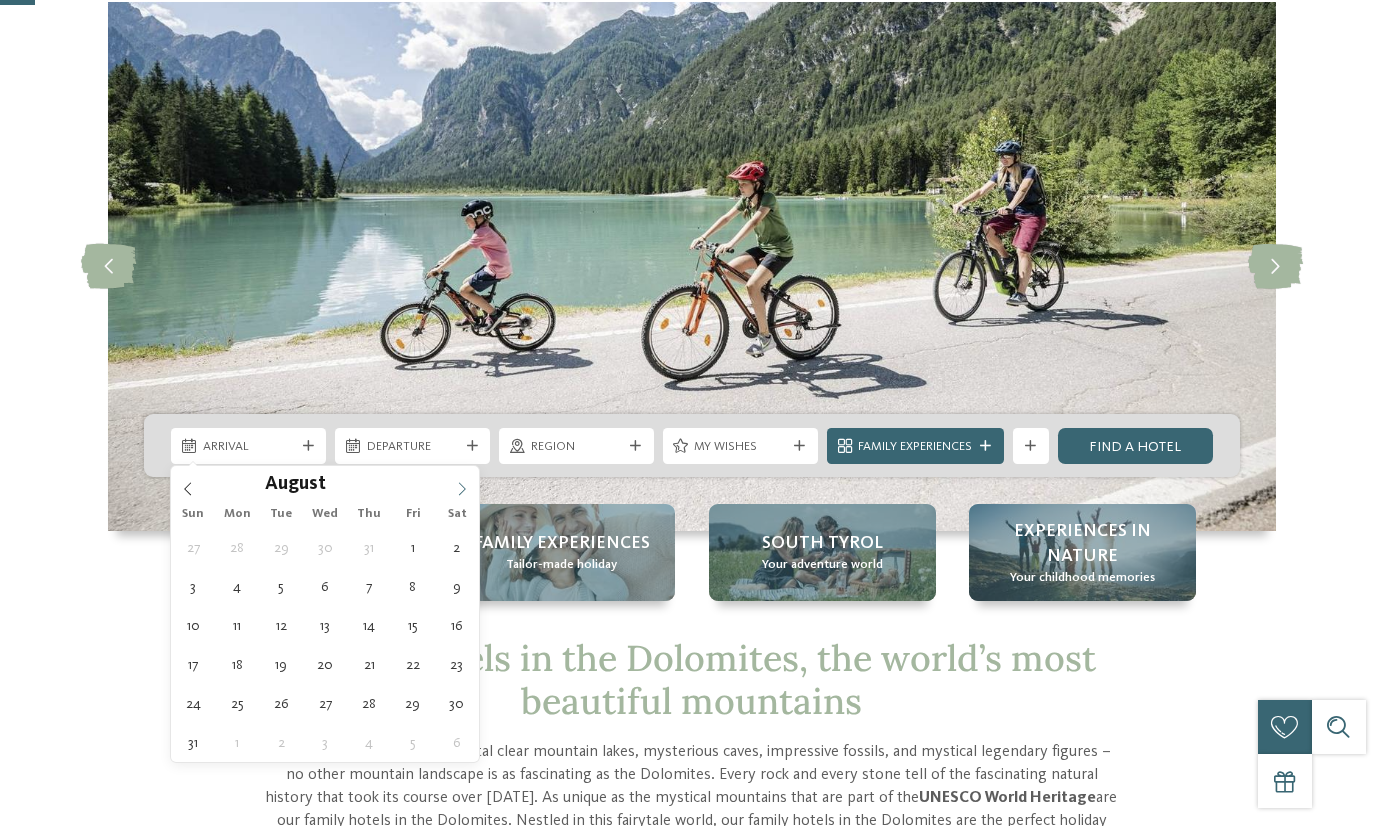click 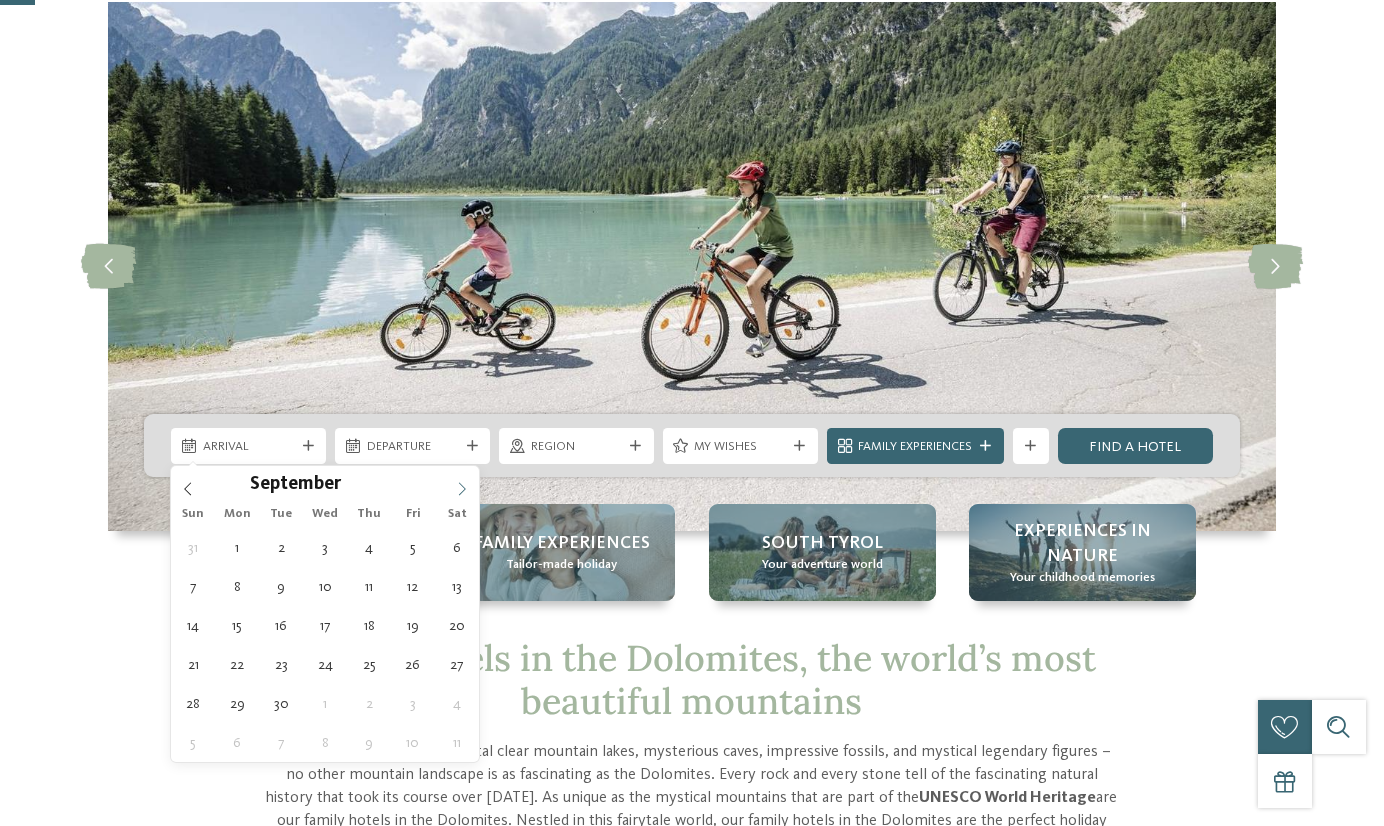 click 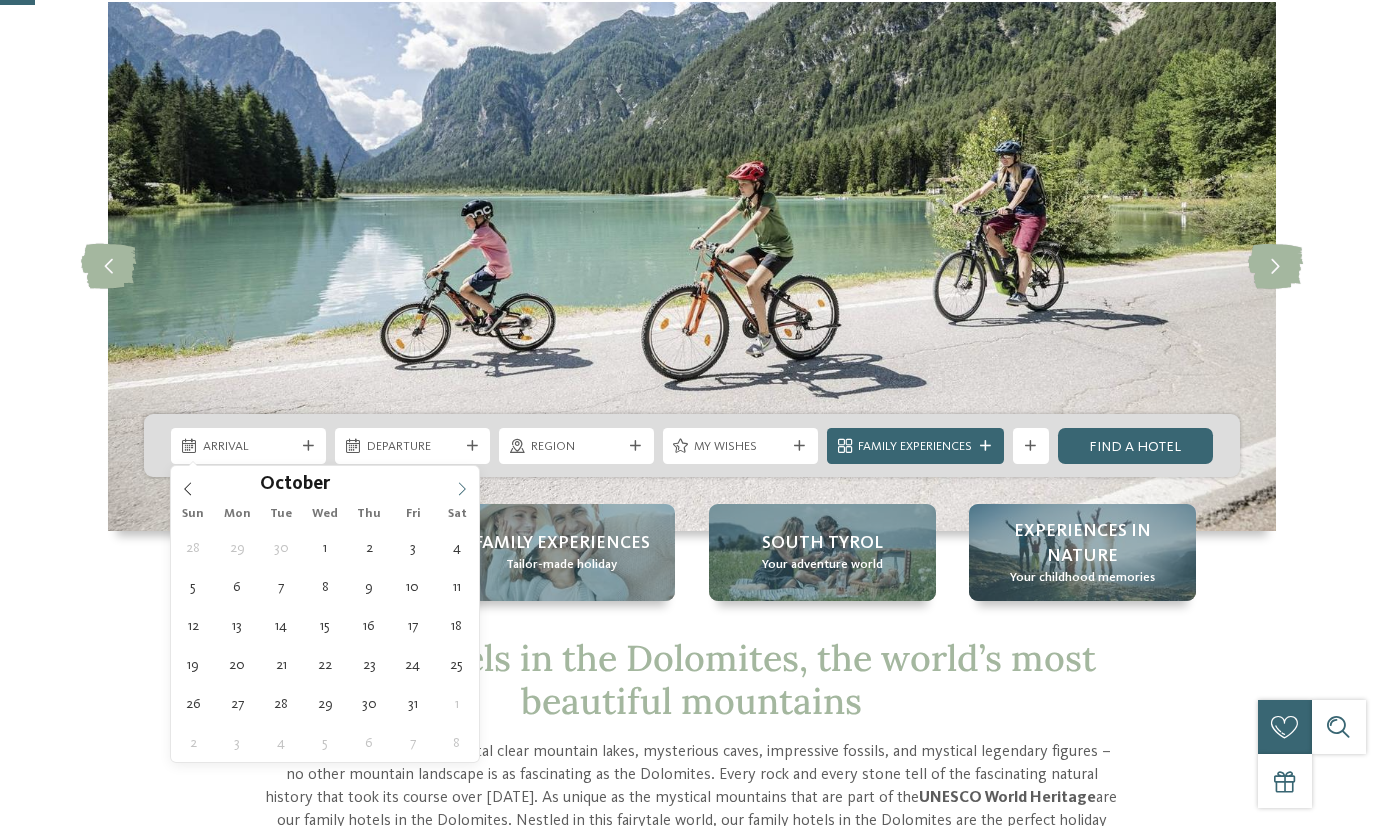 click 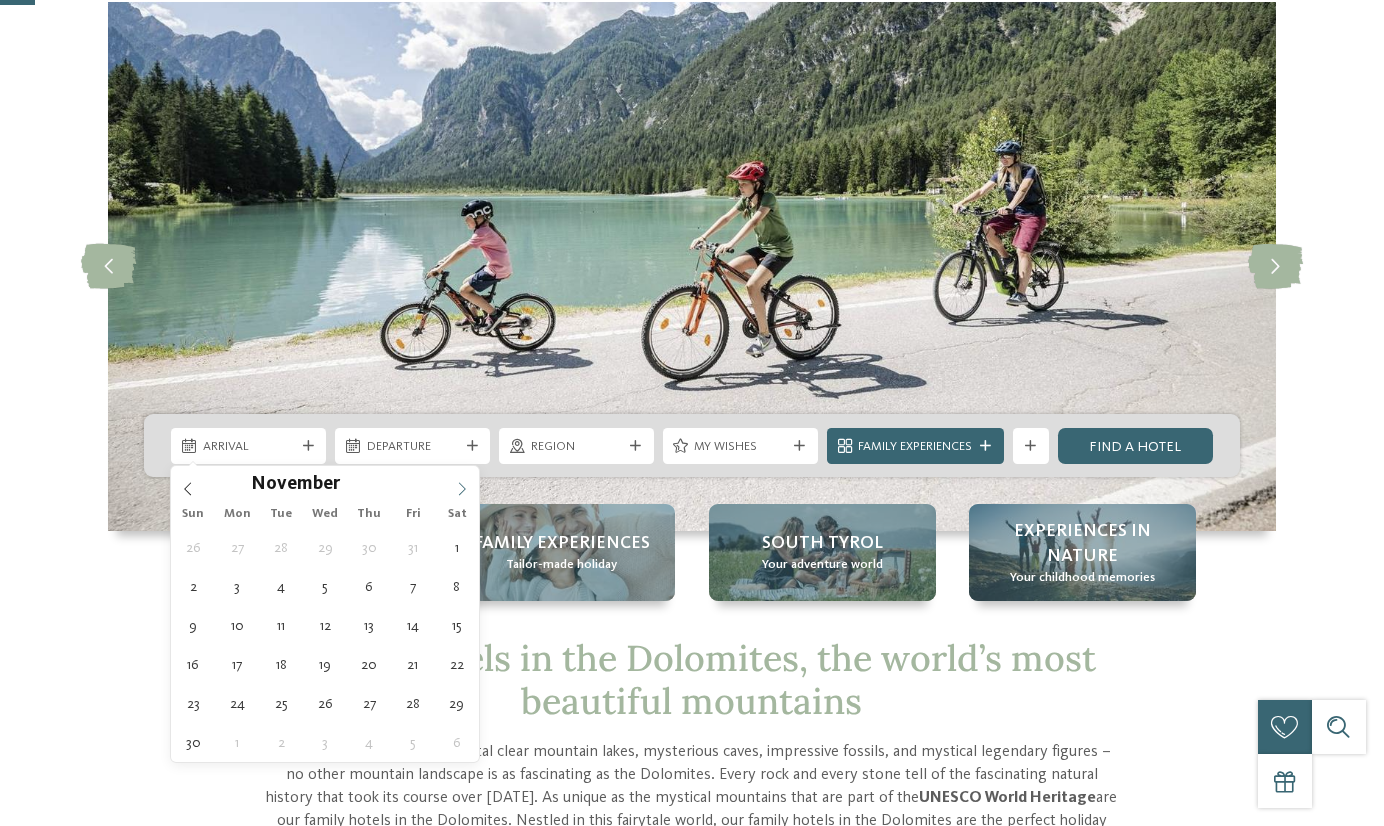 click 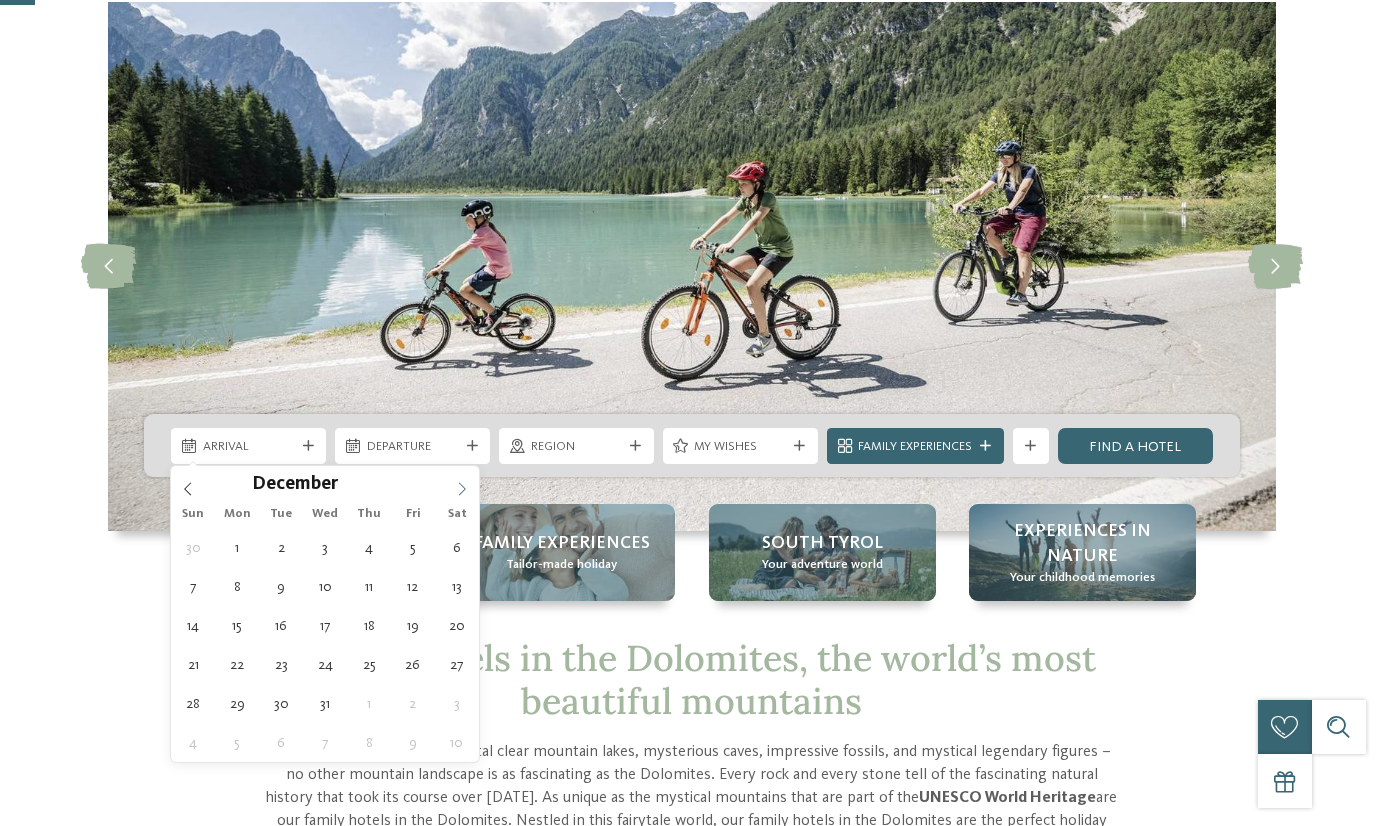 type on "****" 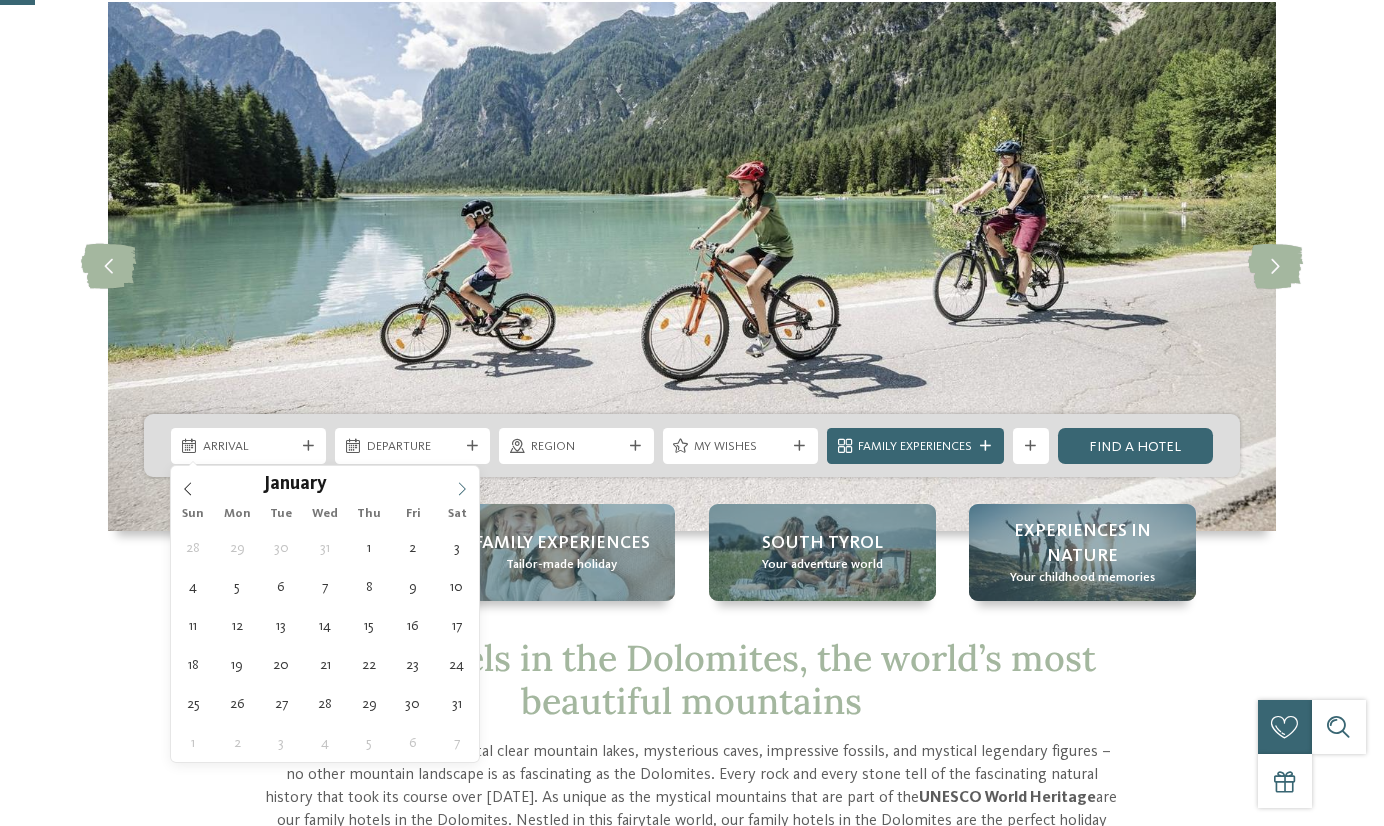 click 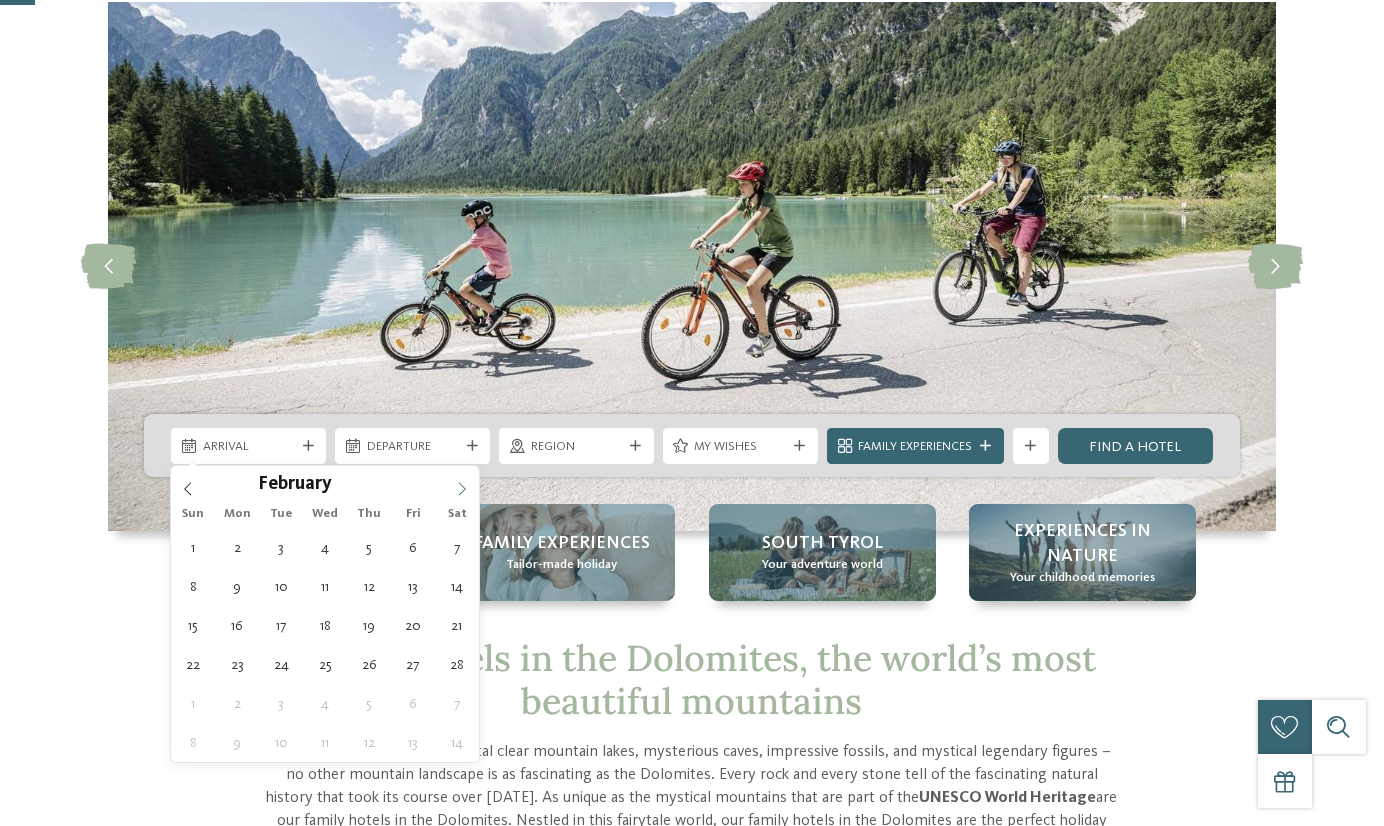 click 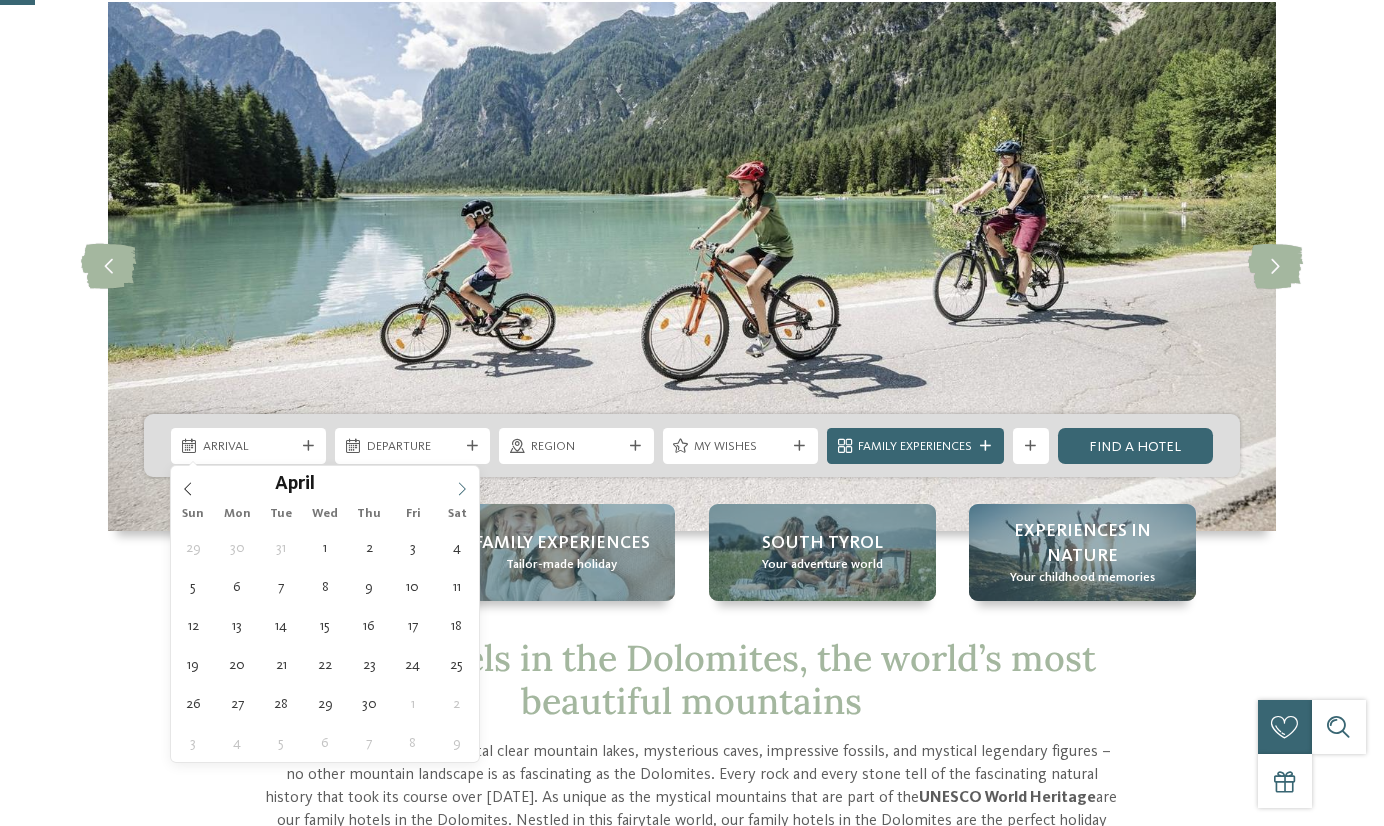 click 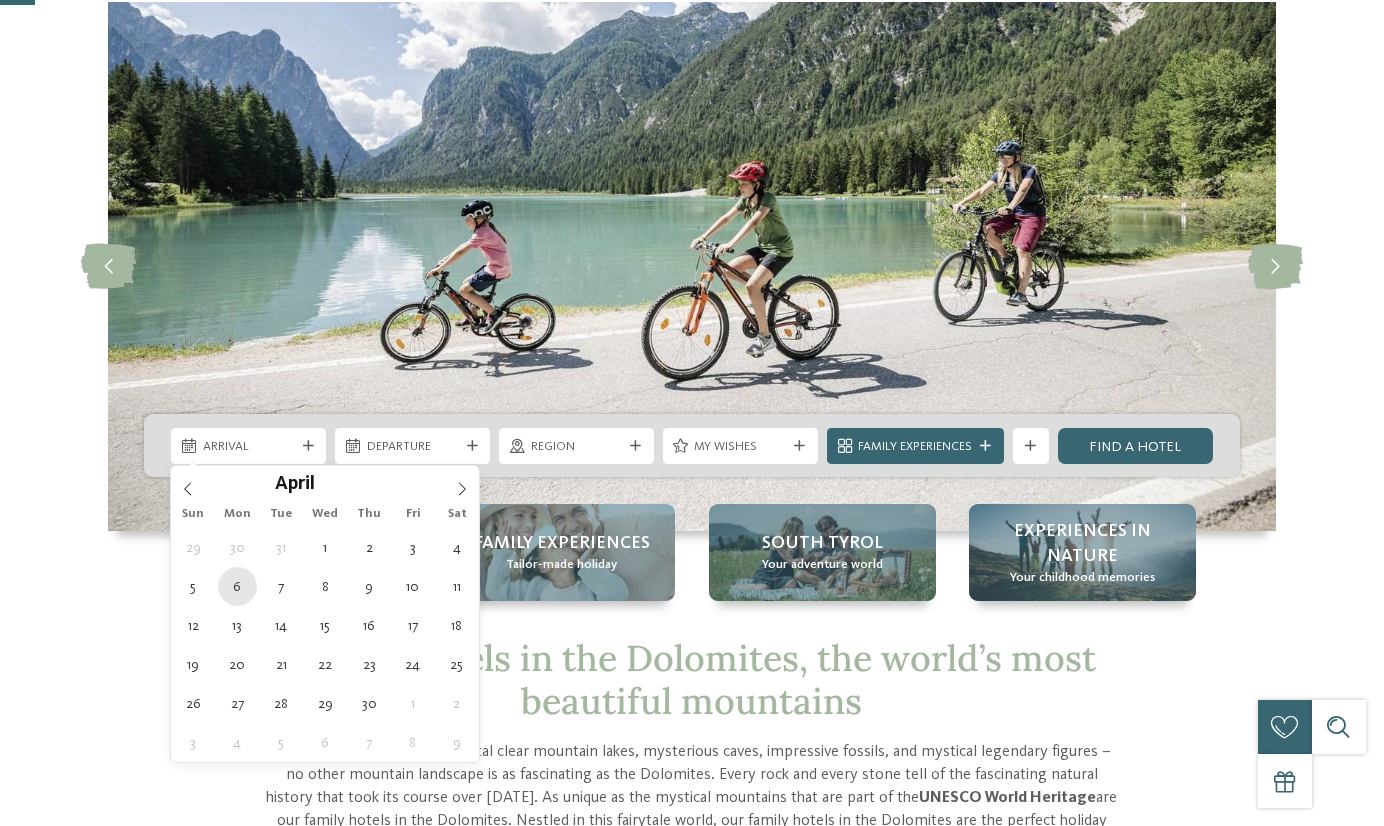 type on "[DATE]" 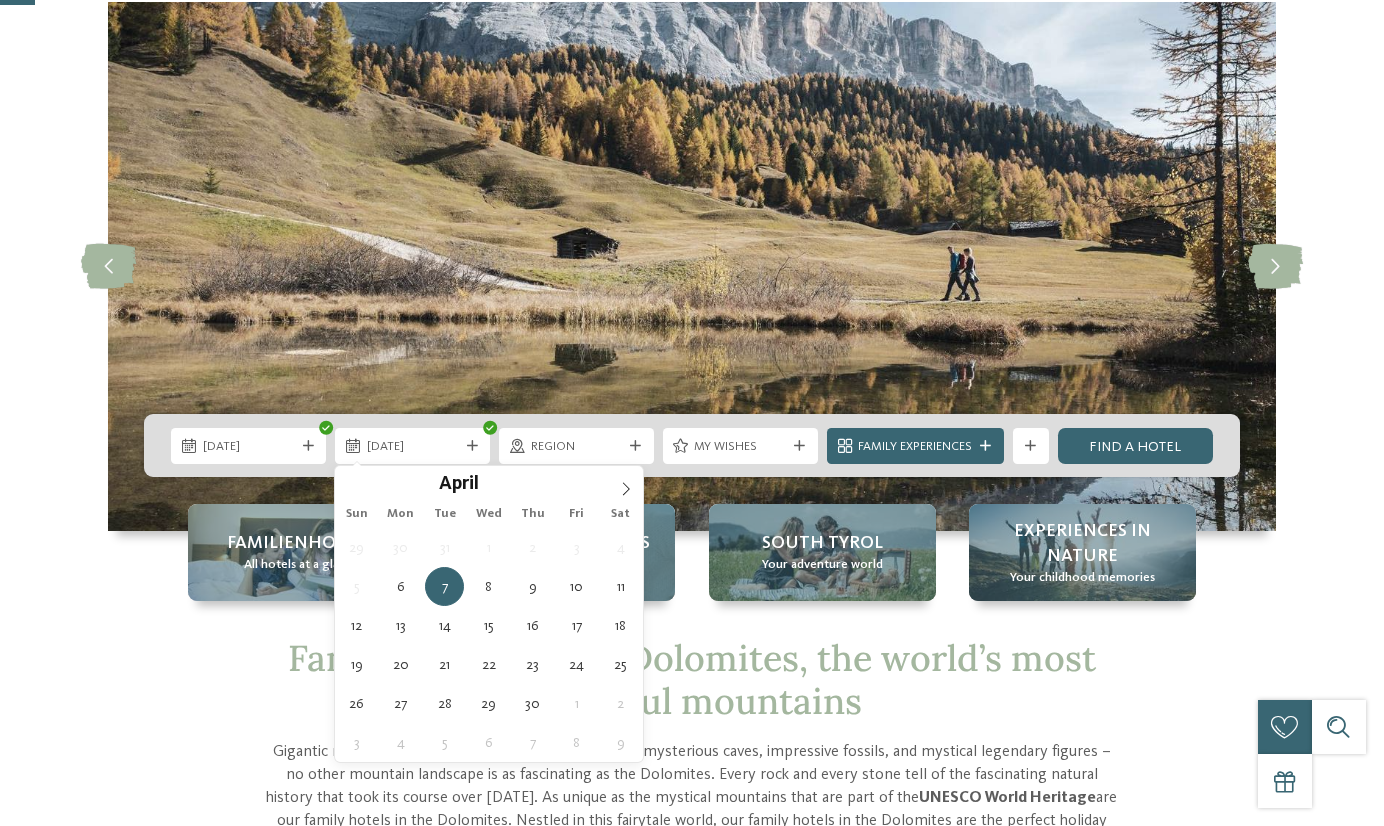 type on "[DATE]" 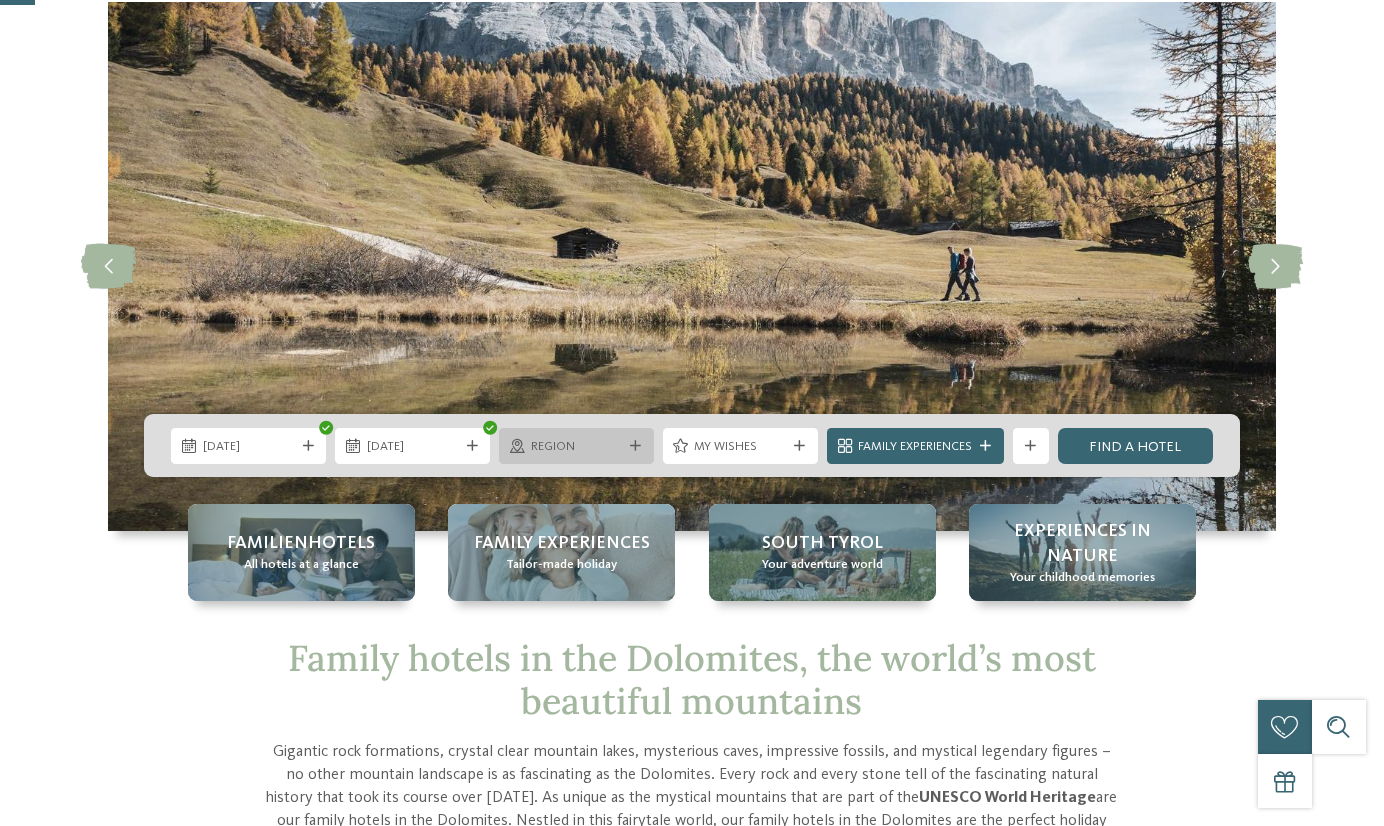 click on "Region" at bounding box center (576, 446) 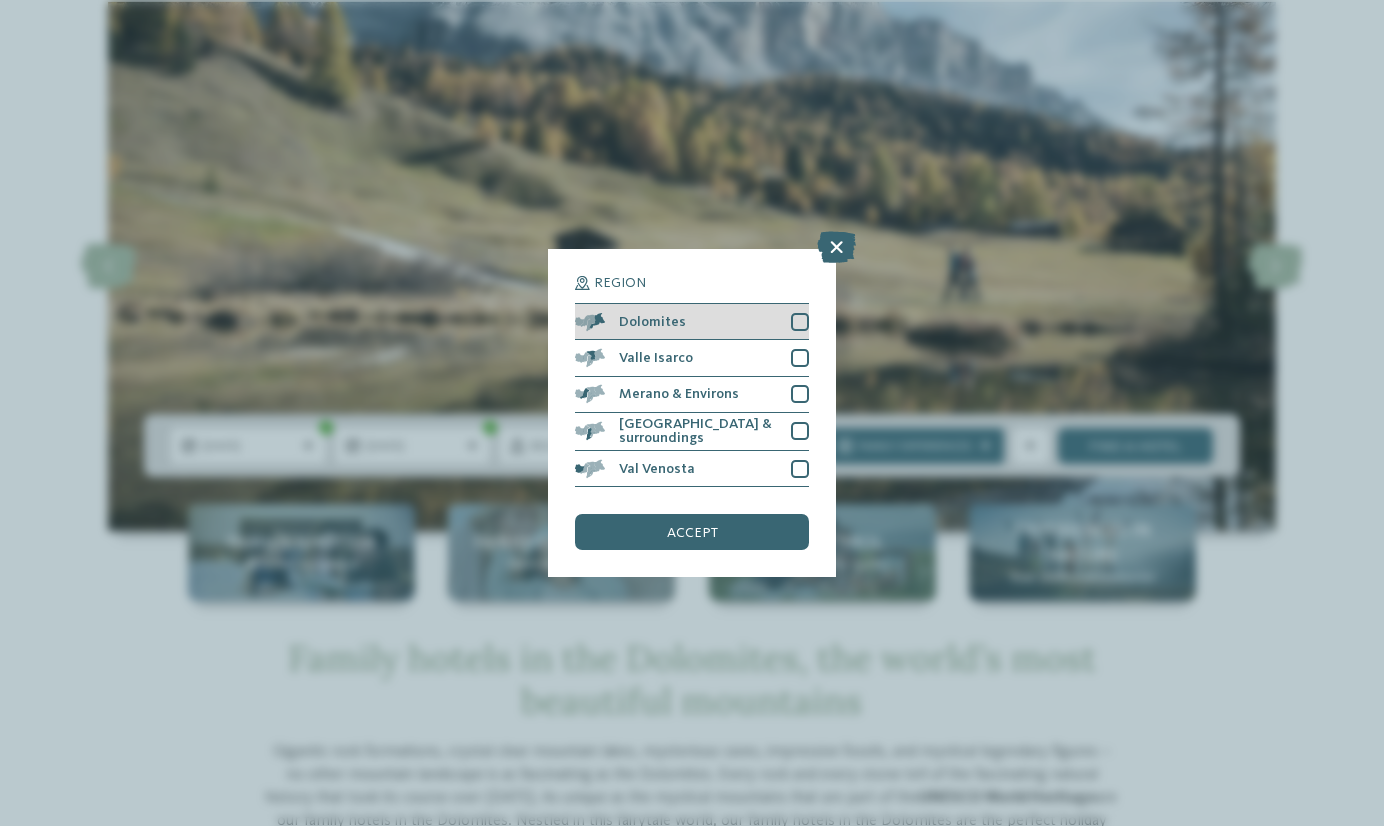 click at bounding box center (800, 322) 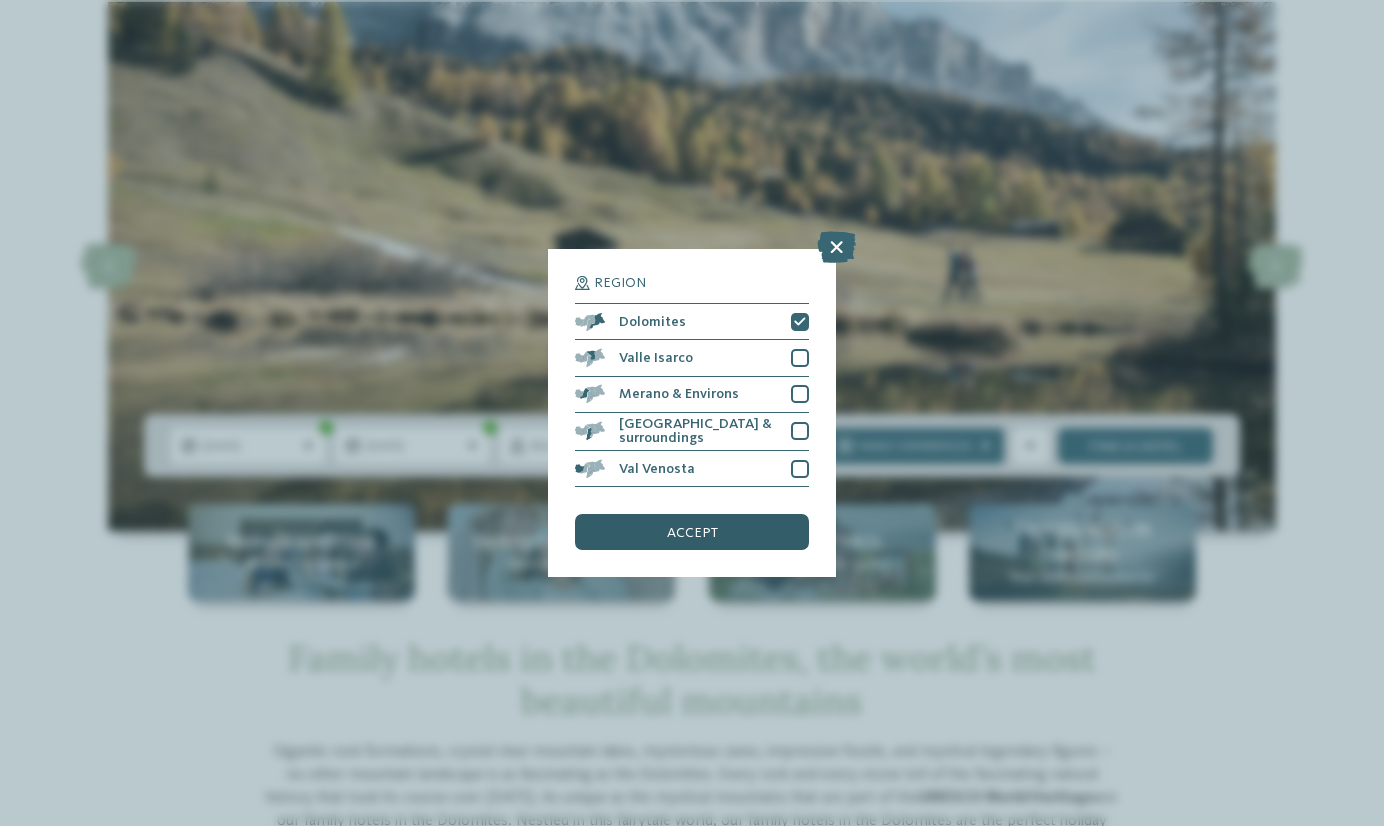 click on "accept" at bounding box center [692, 532] 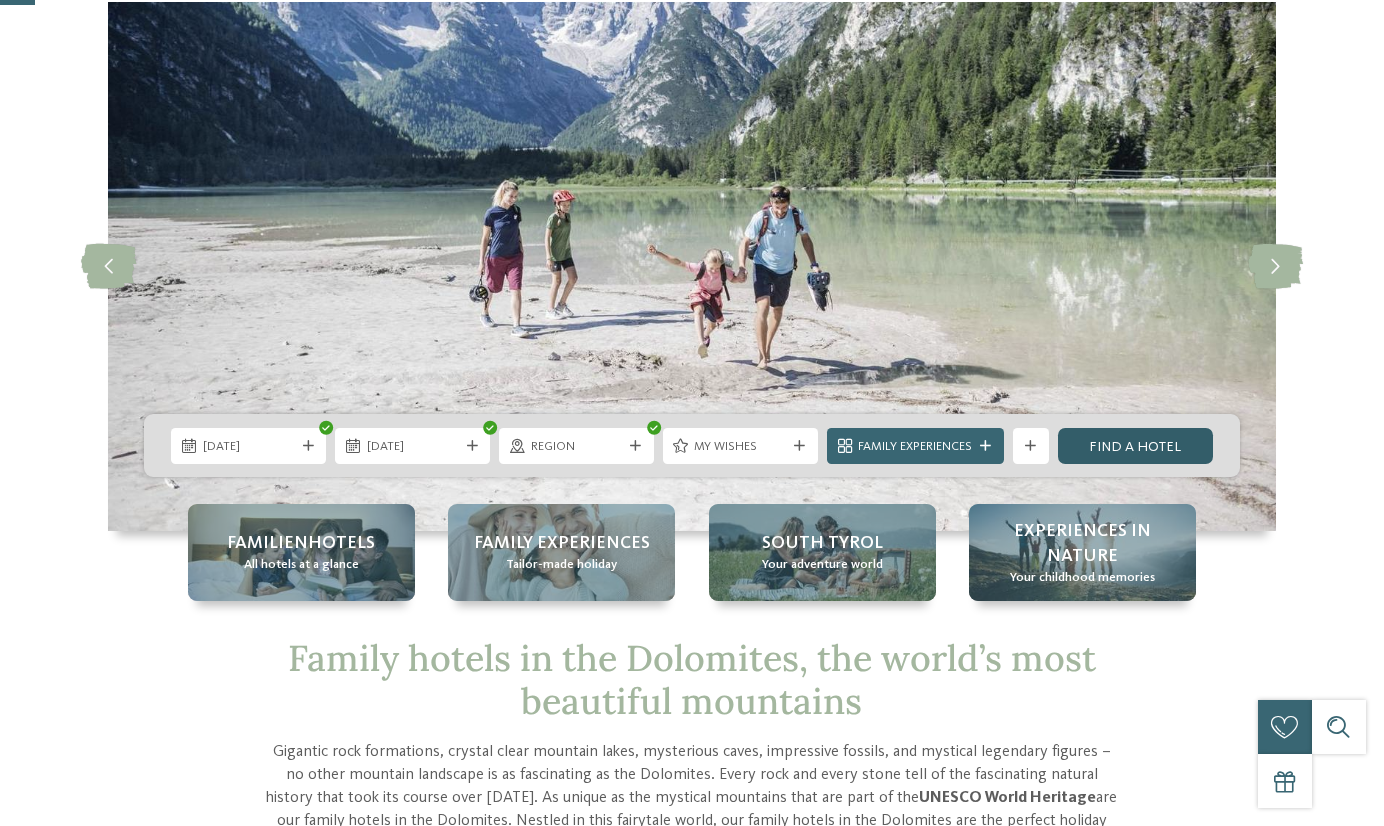 click on "Find a hotel" at bounding box center (1135, 446) 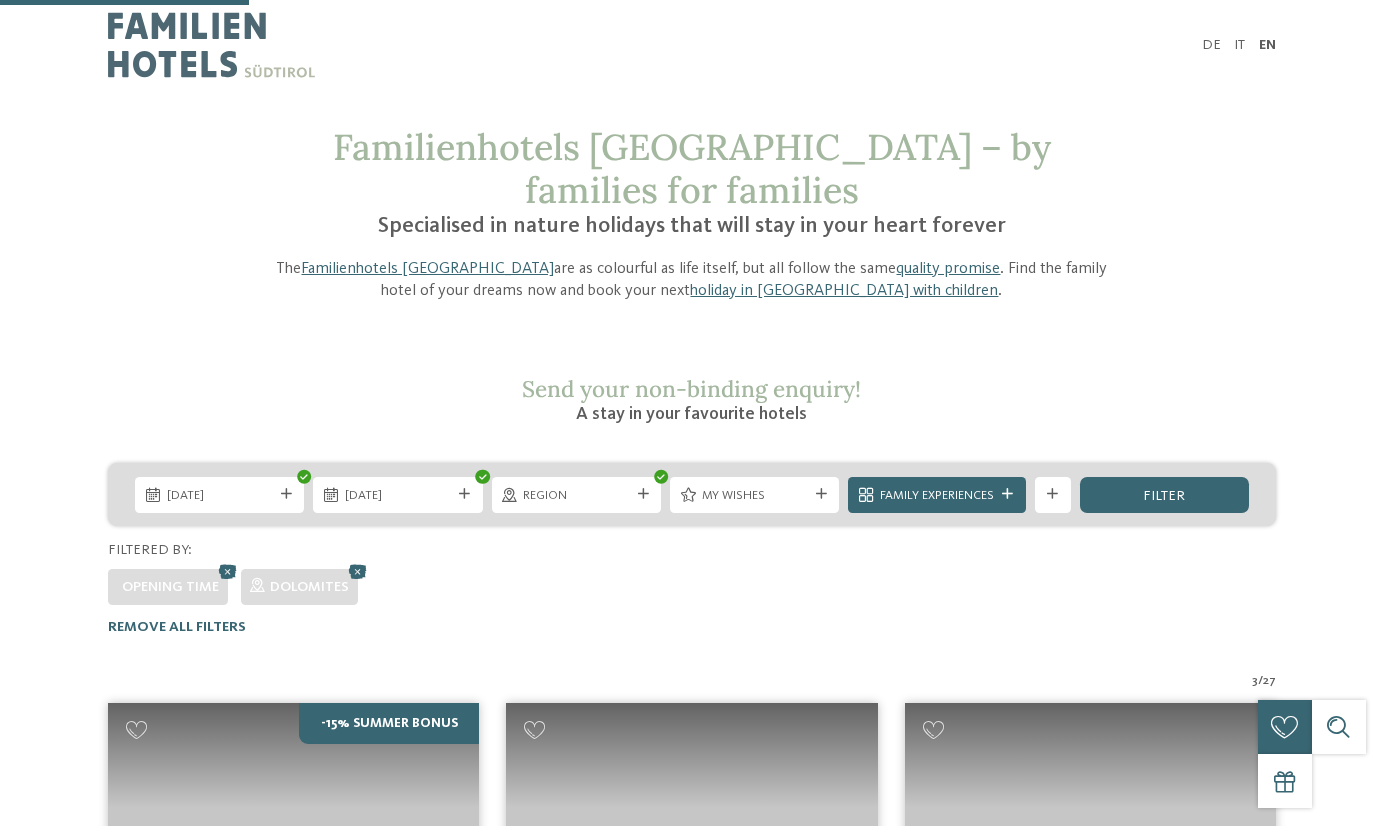 scroll, scrollTop: 534, scrollLeft: 0, axis: vertical 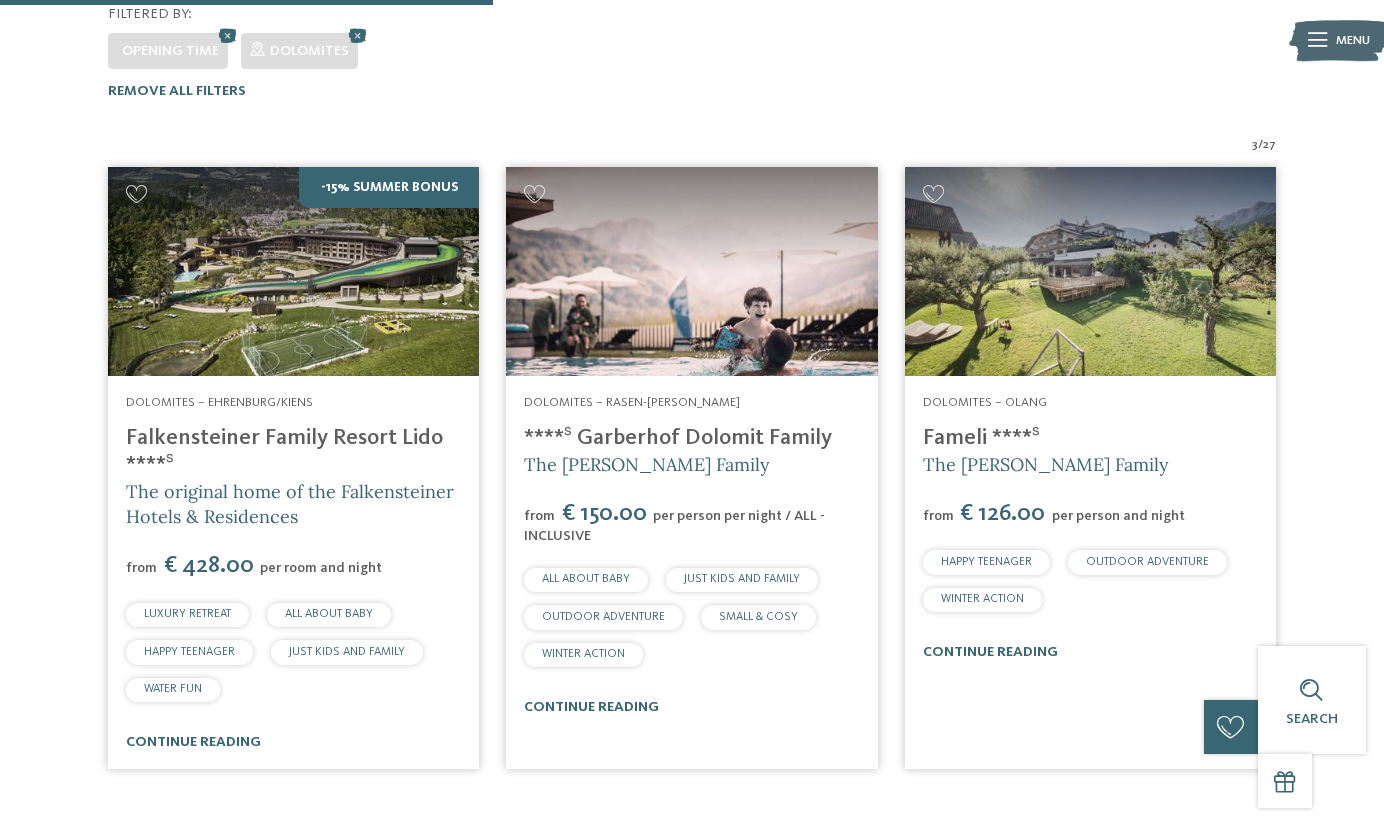 click at bounding box center (293, 271) 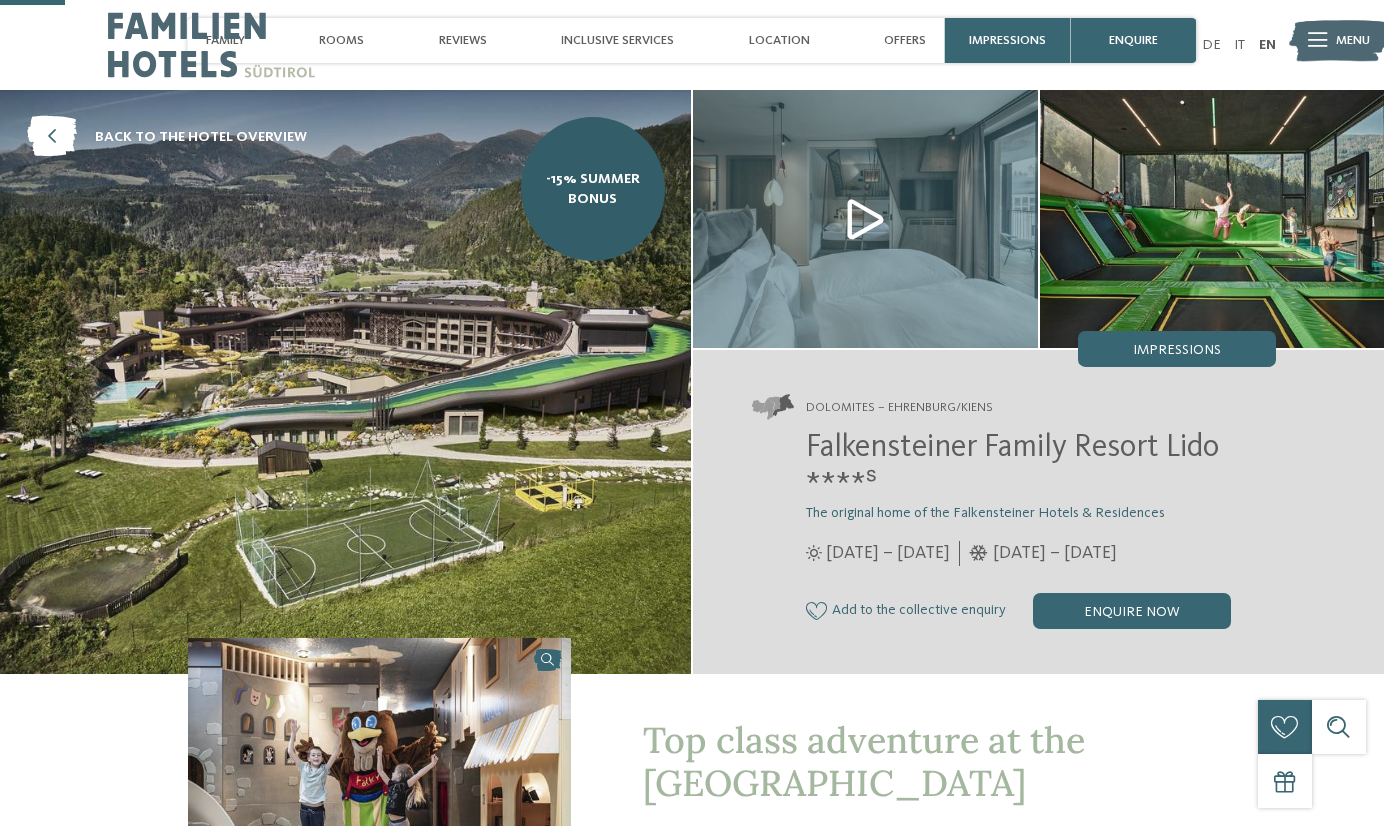 scroll, scrollTop: 269, scrollLeft: 0, axis: vertical 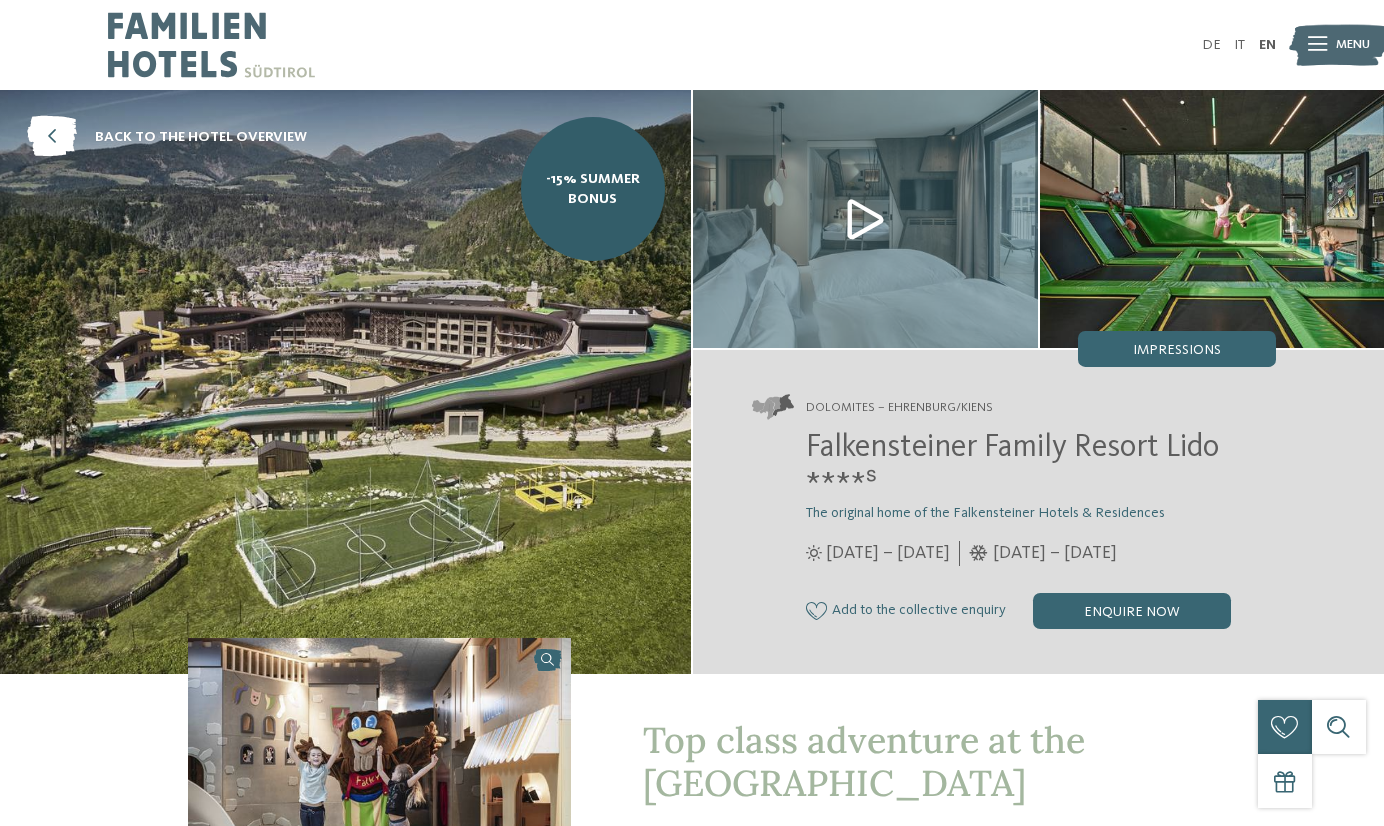 click at bounding box center [1212, 219] 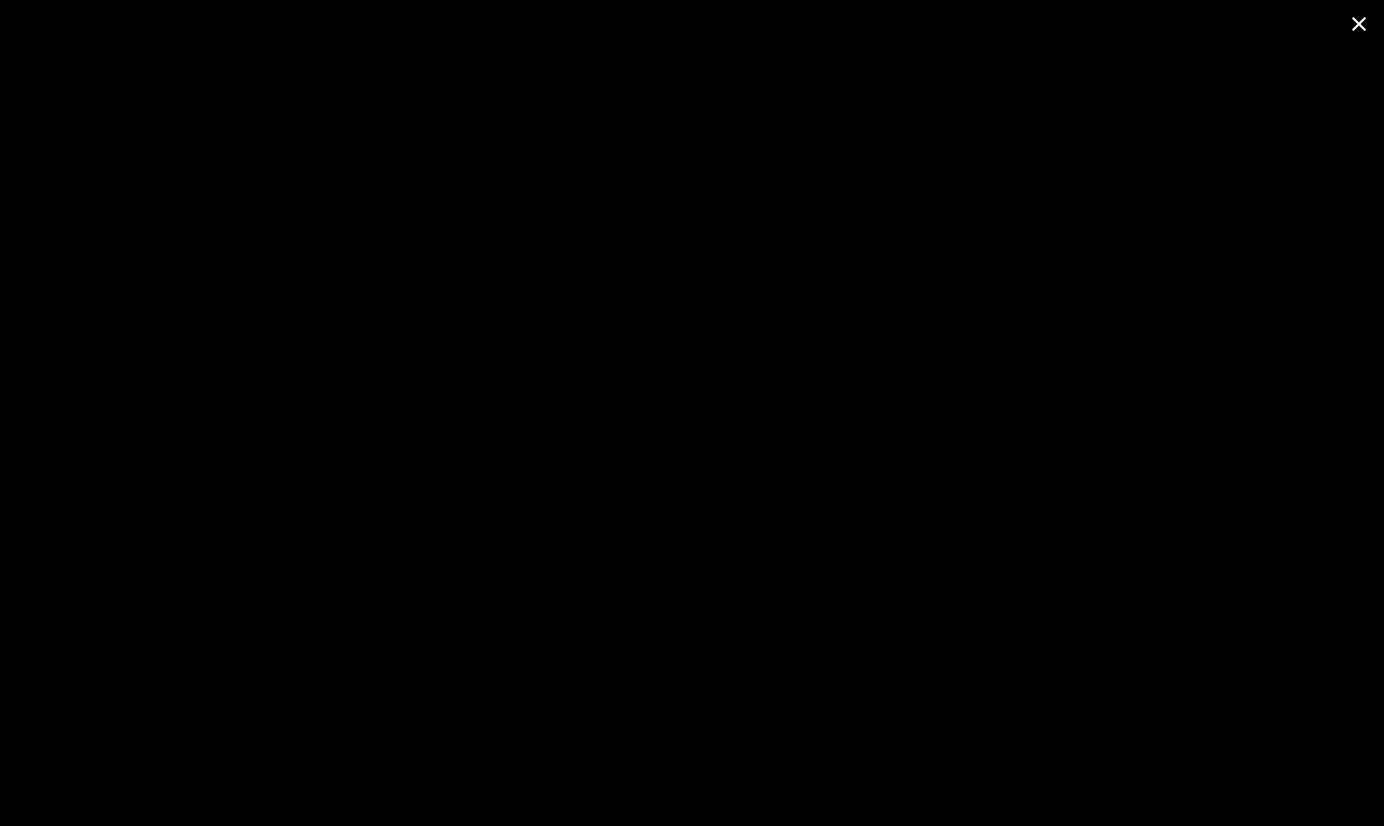 click at bounding box center (1359, 23) 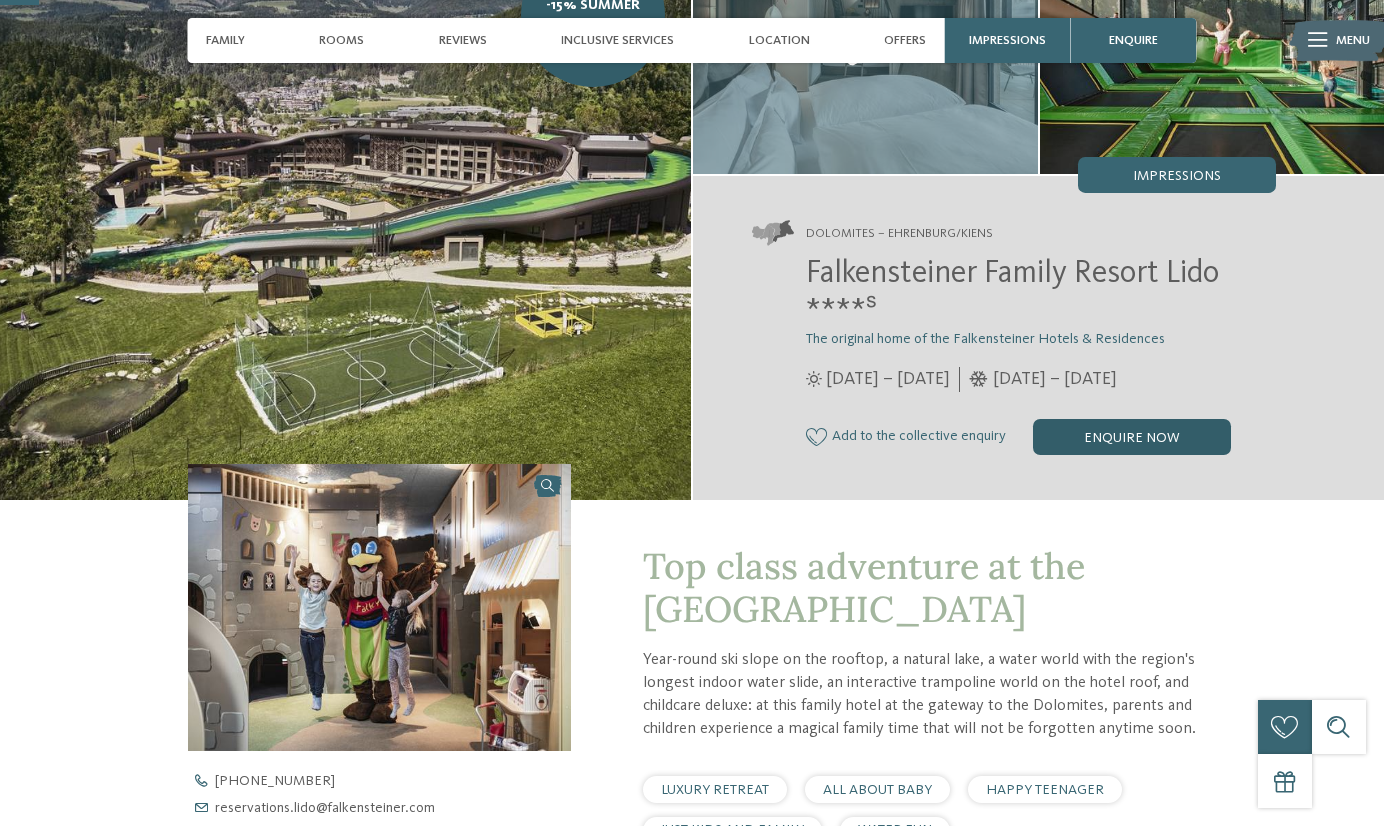 click on "enquire now" at bounding box center [1132, 437] 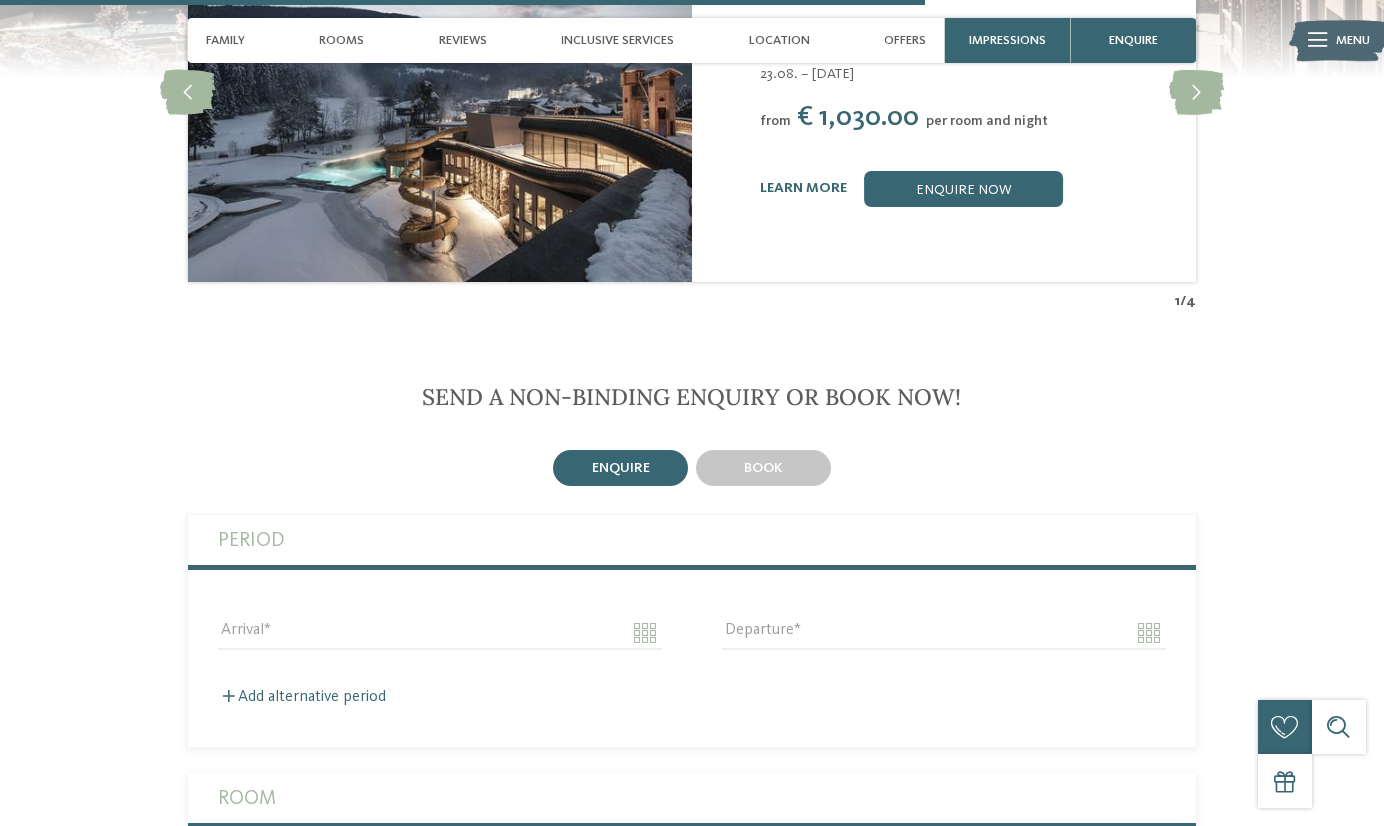 scroll, scrollTop: 4090, scrollLeft: 0, axis: vertical 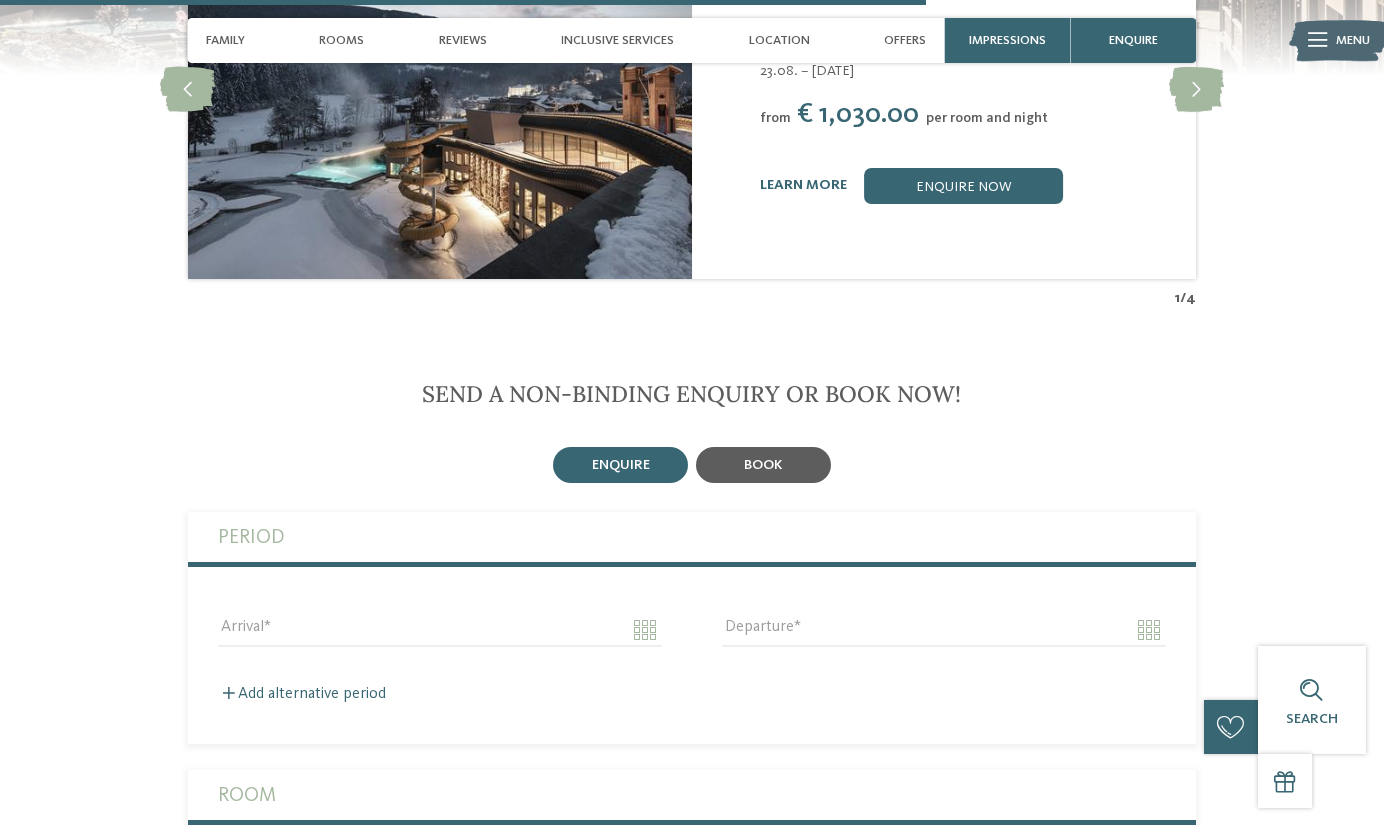 click on "book" at bounding box center (763, 465) 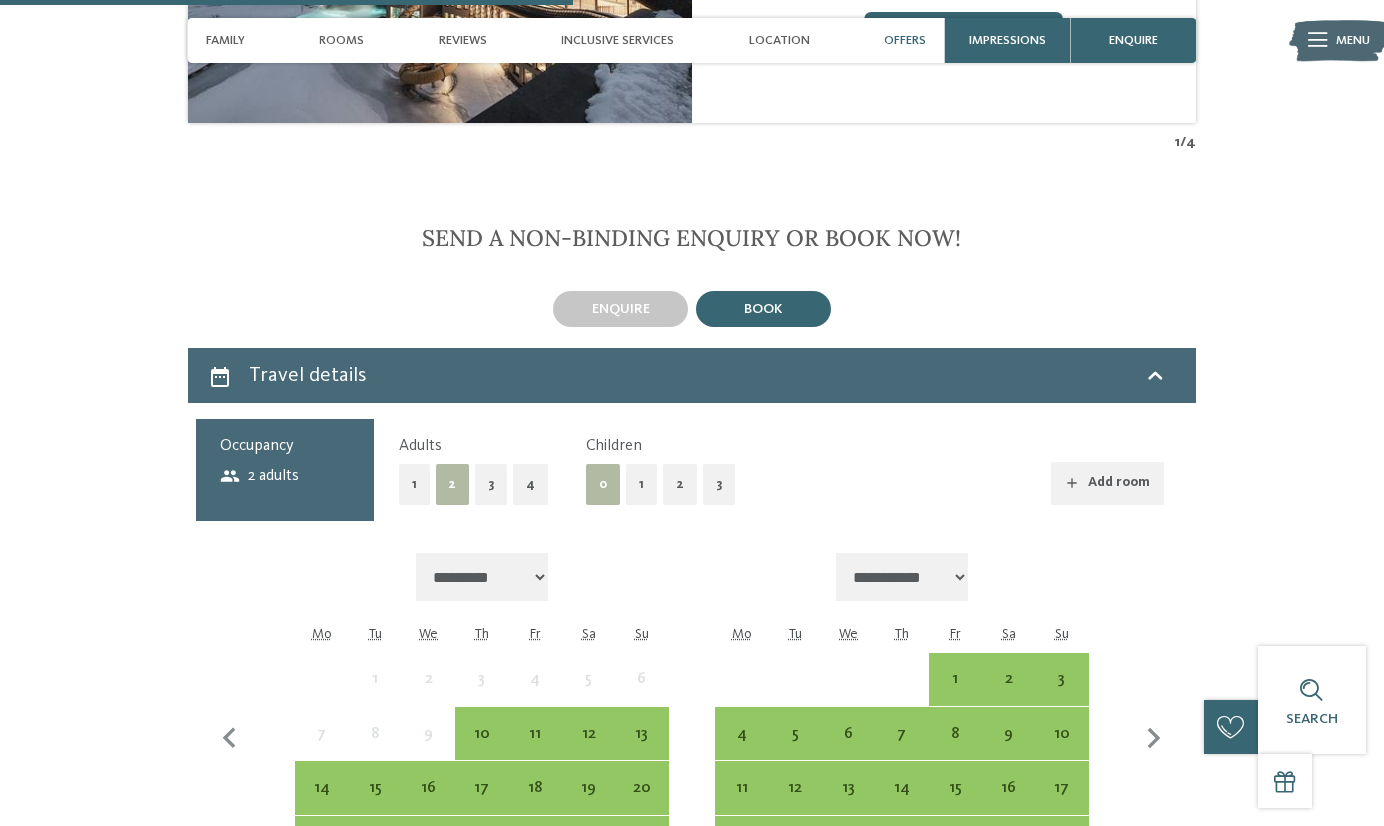 scroll, scrollTop: 4317, scrollLeft: 0, axis: vertical 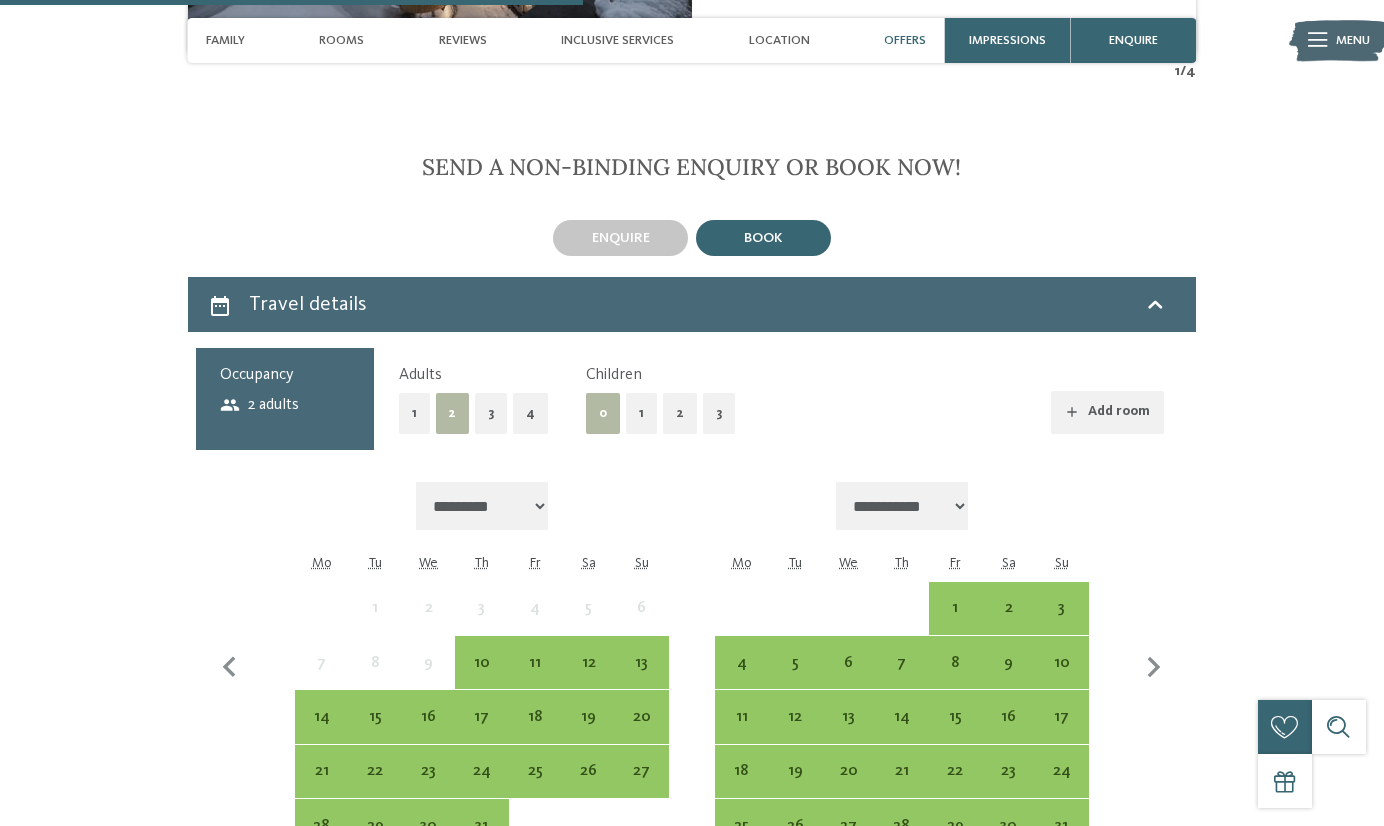 click on "3" at bounding box center (719, 413) 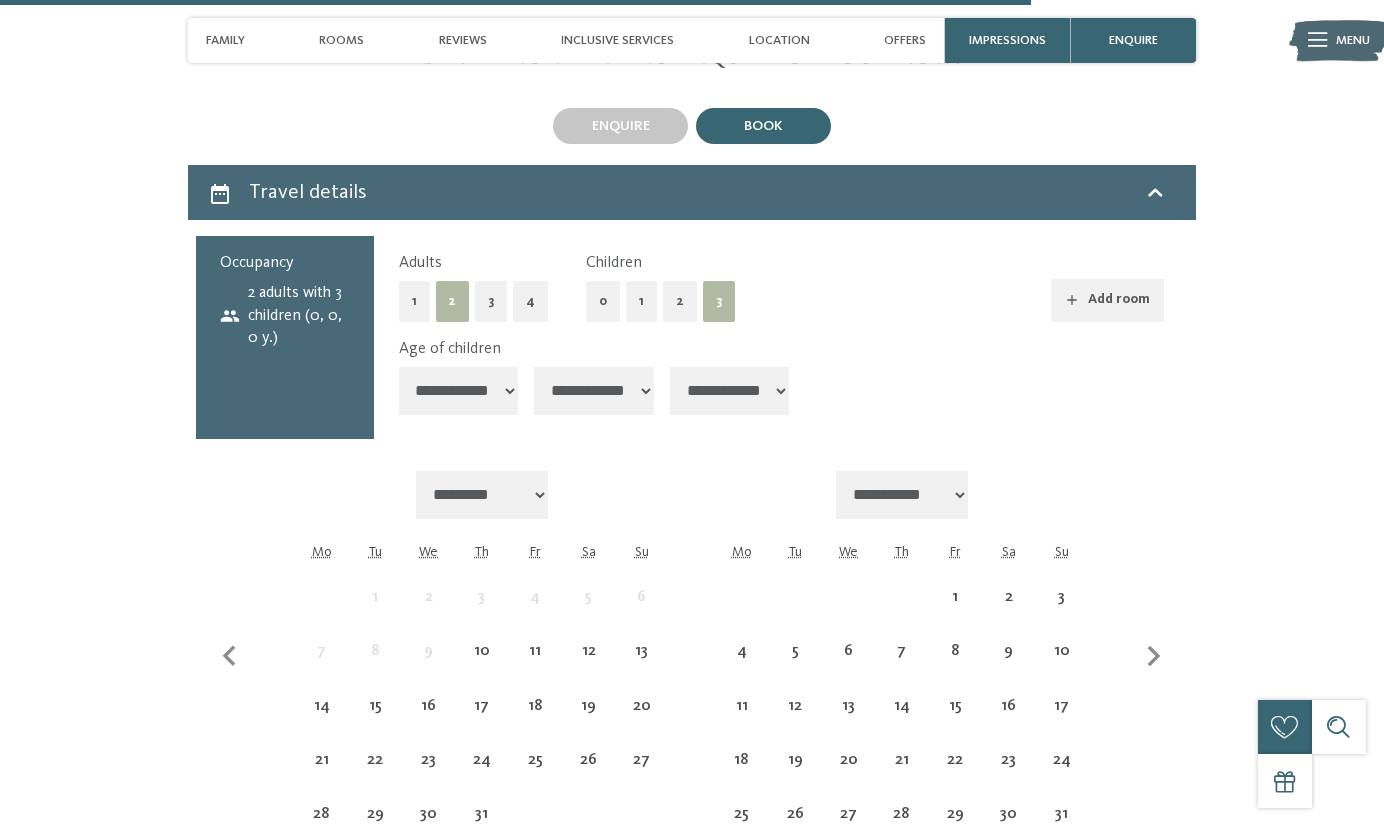 scroll, scrollTop: 4558, scrollLeft: 0, axis: vertical 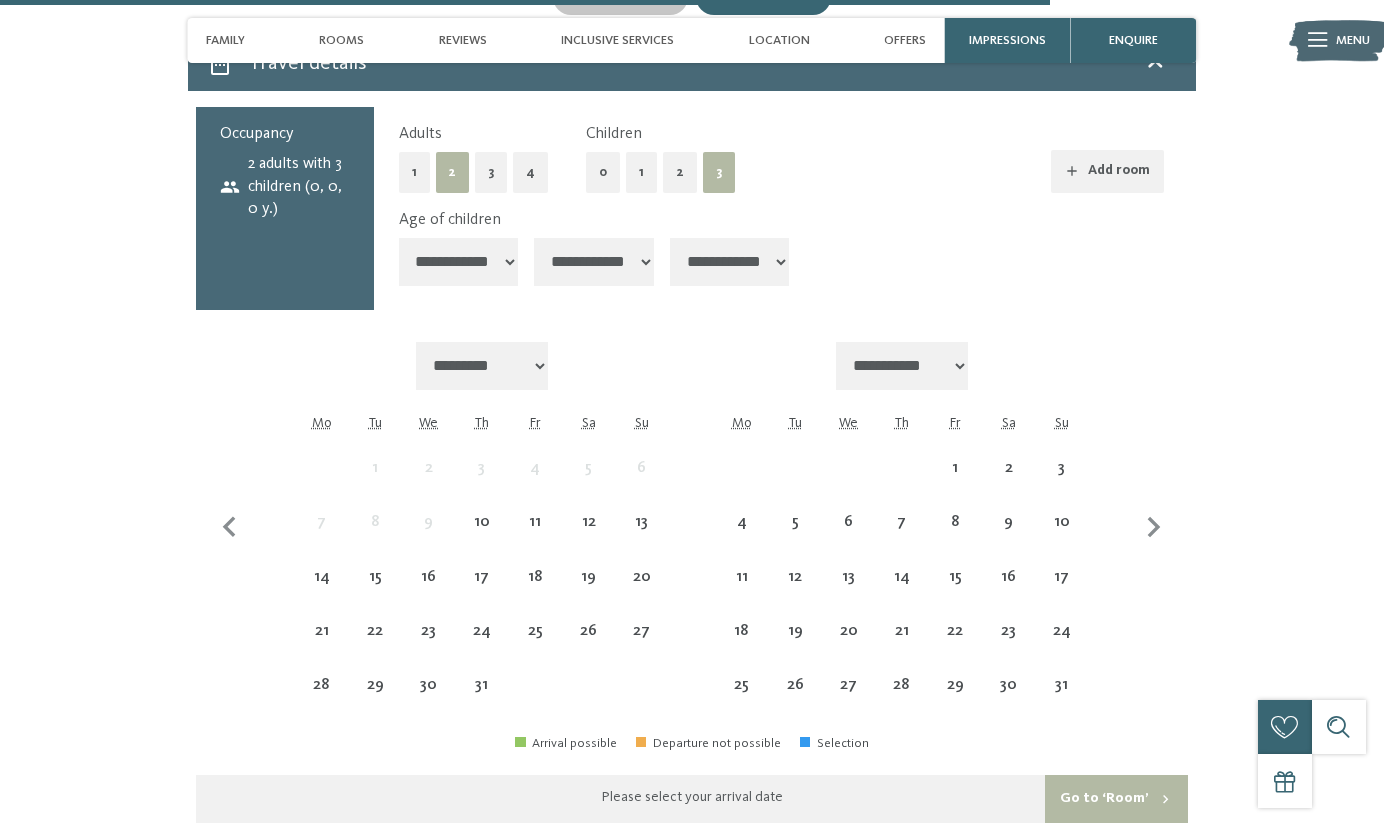 click on "2" at bounding box center [680, 172] 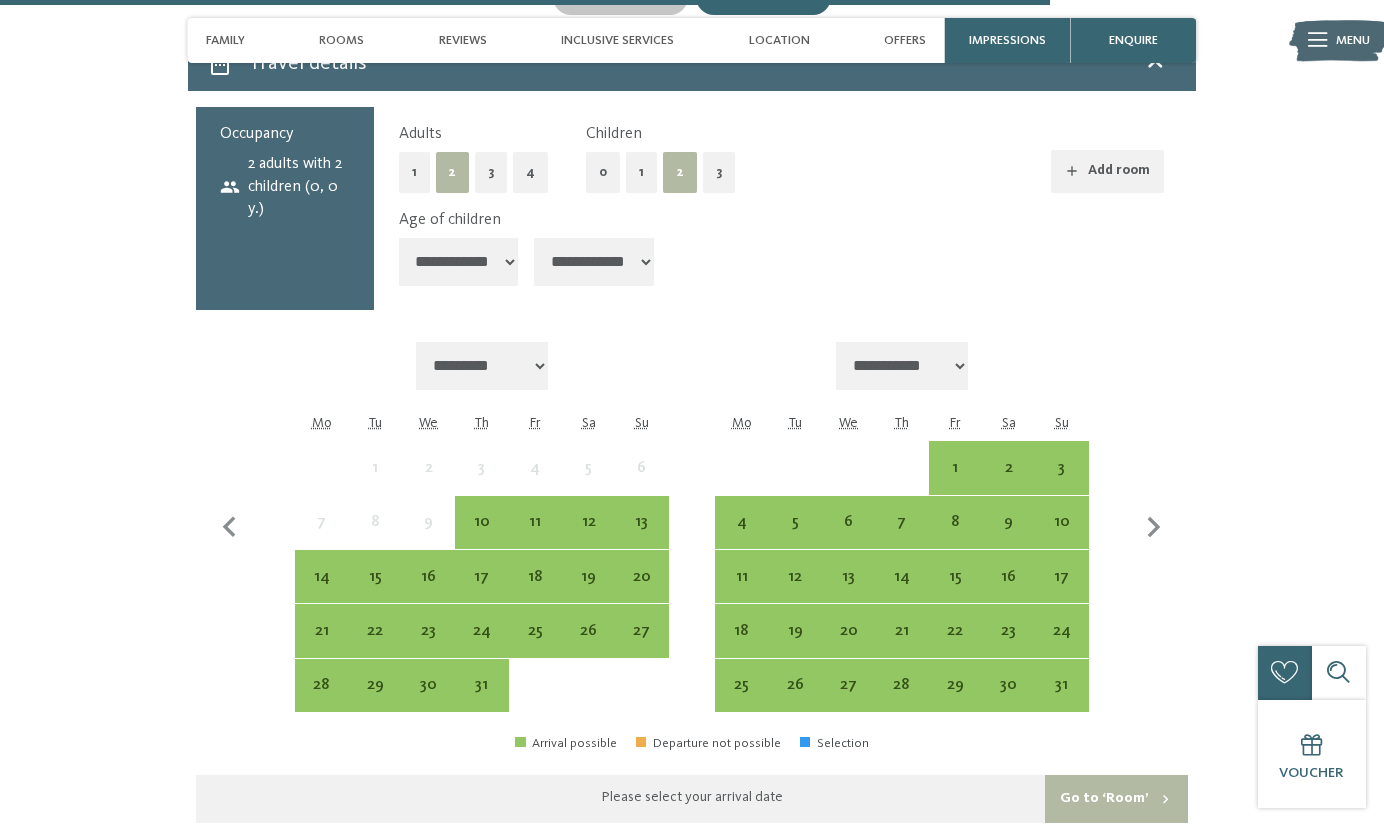 click on "3" at bounding box center [719, 172] 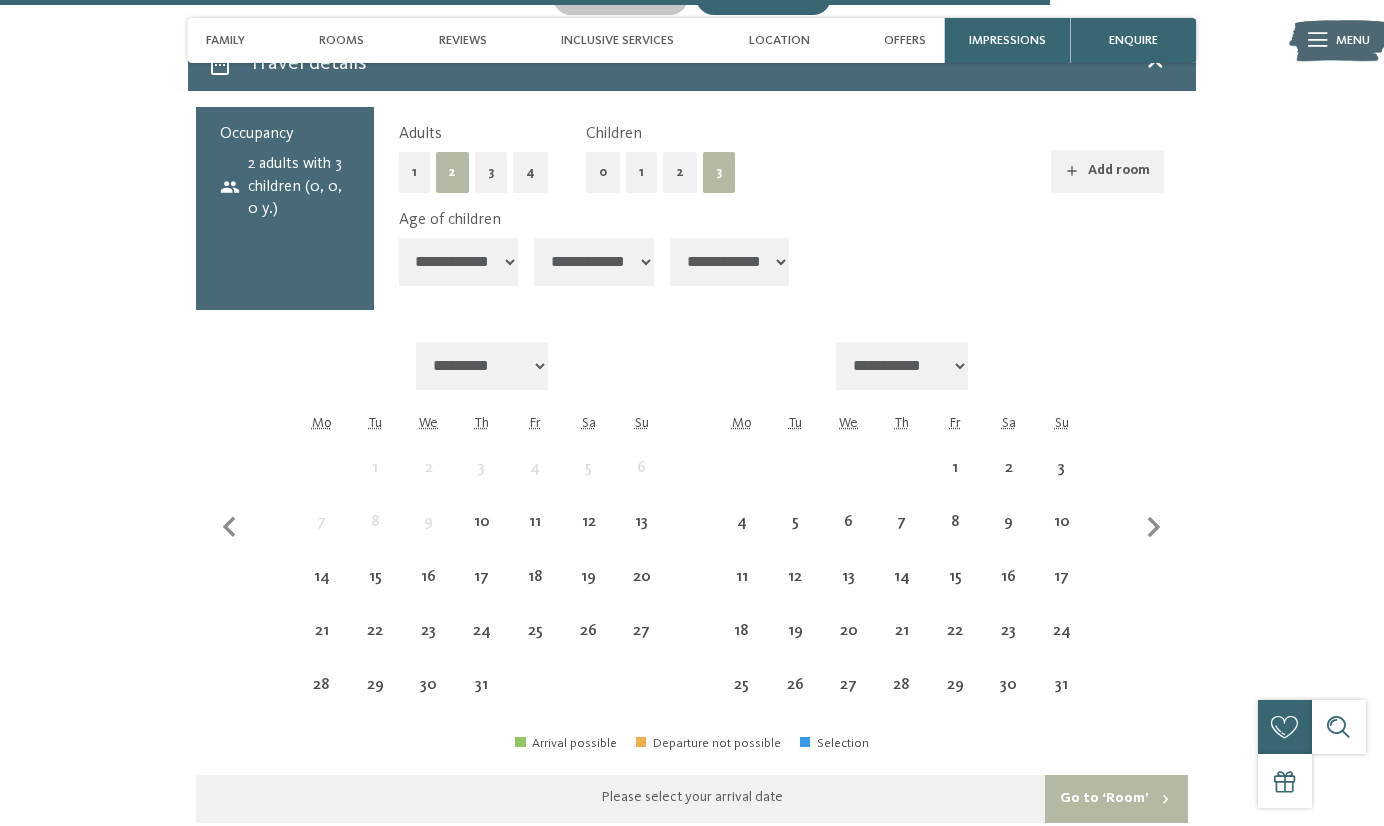 click on "**********" at bounding box center [459, 262] 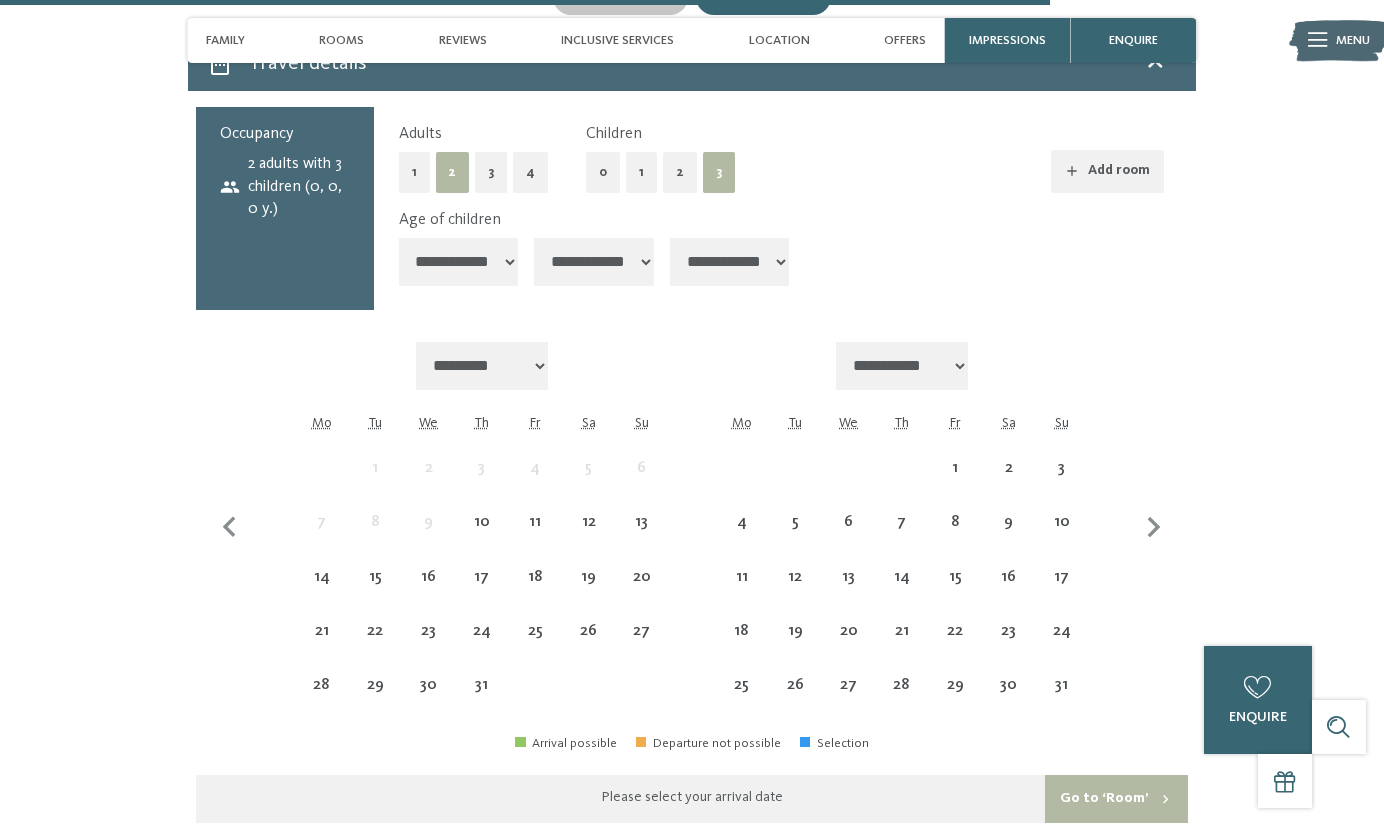select on "*" 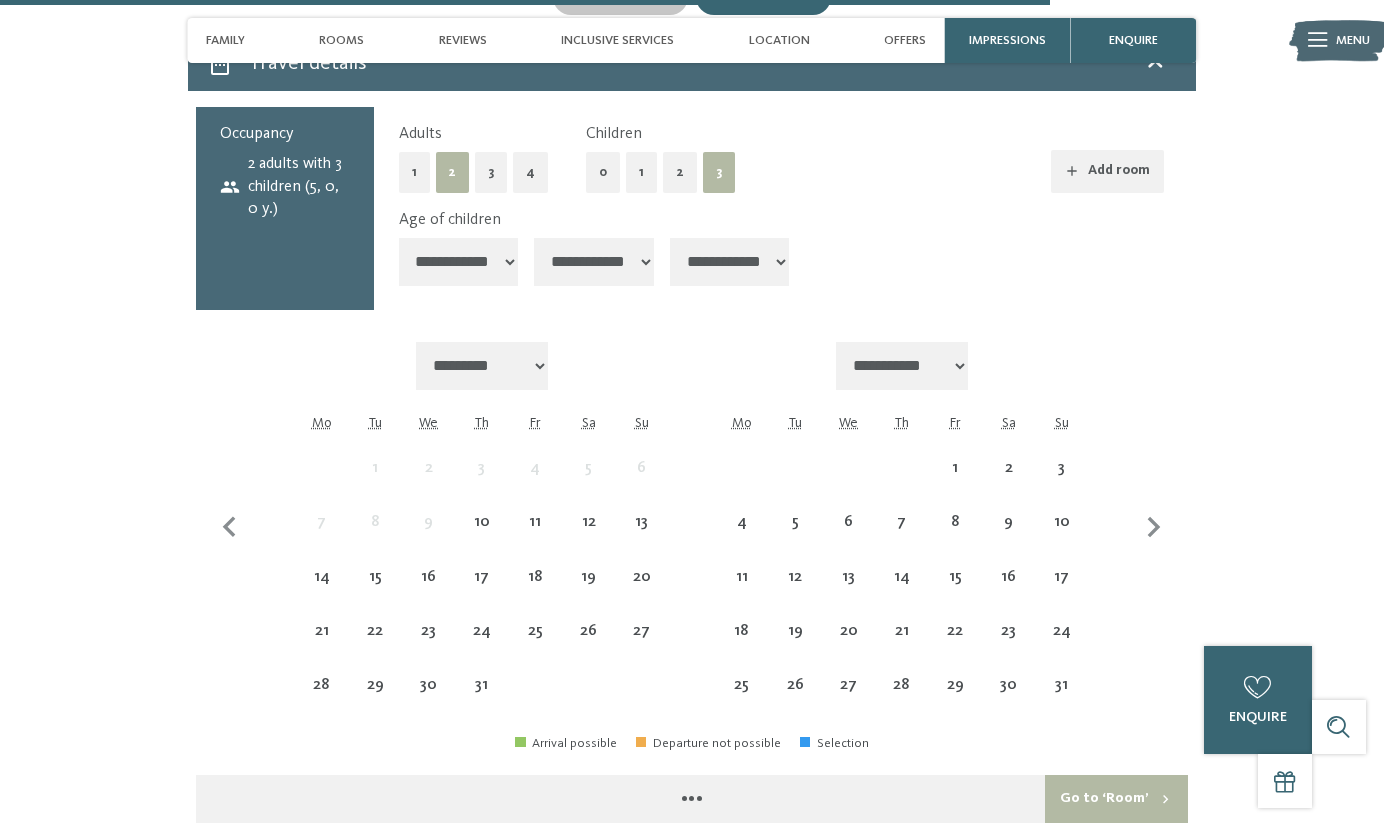click on "**********" at bounding box center [594, 262] 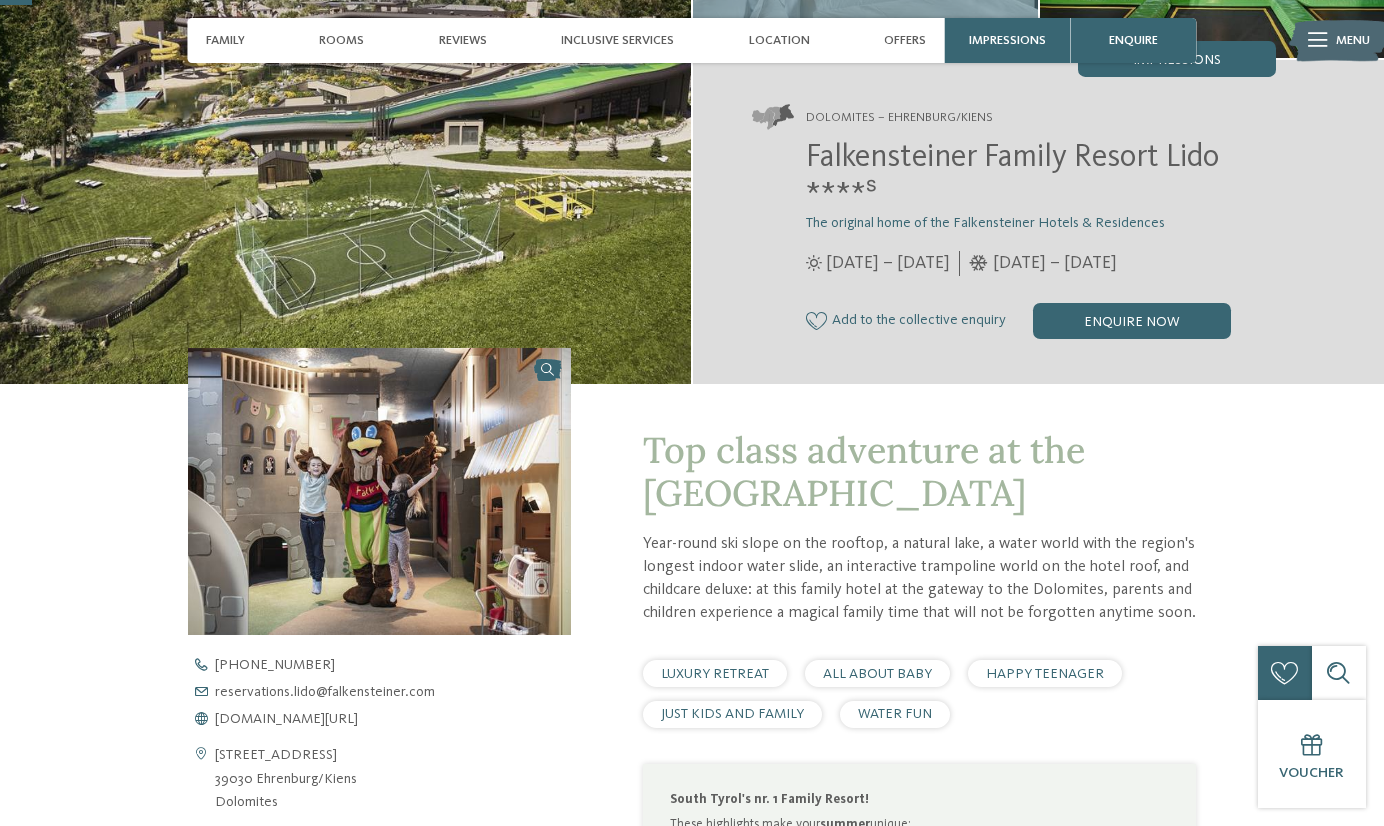 scroll, scrollTop: 0, scrollLeft: 0, axis: both 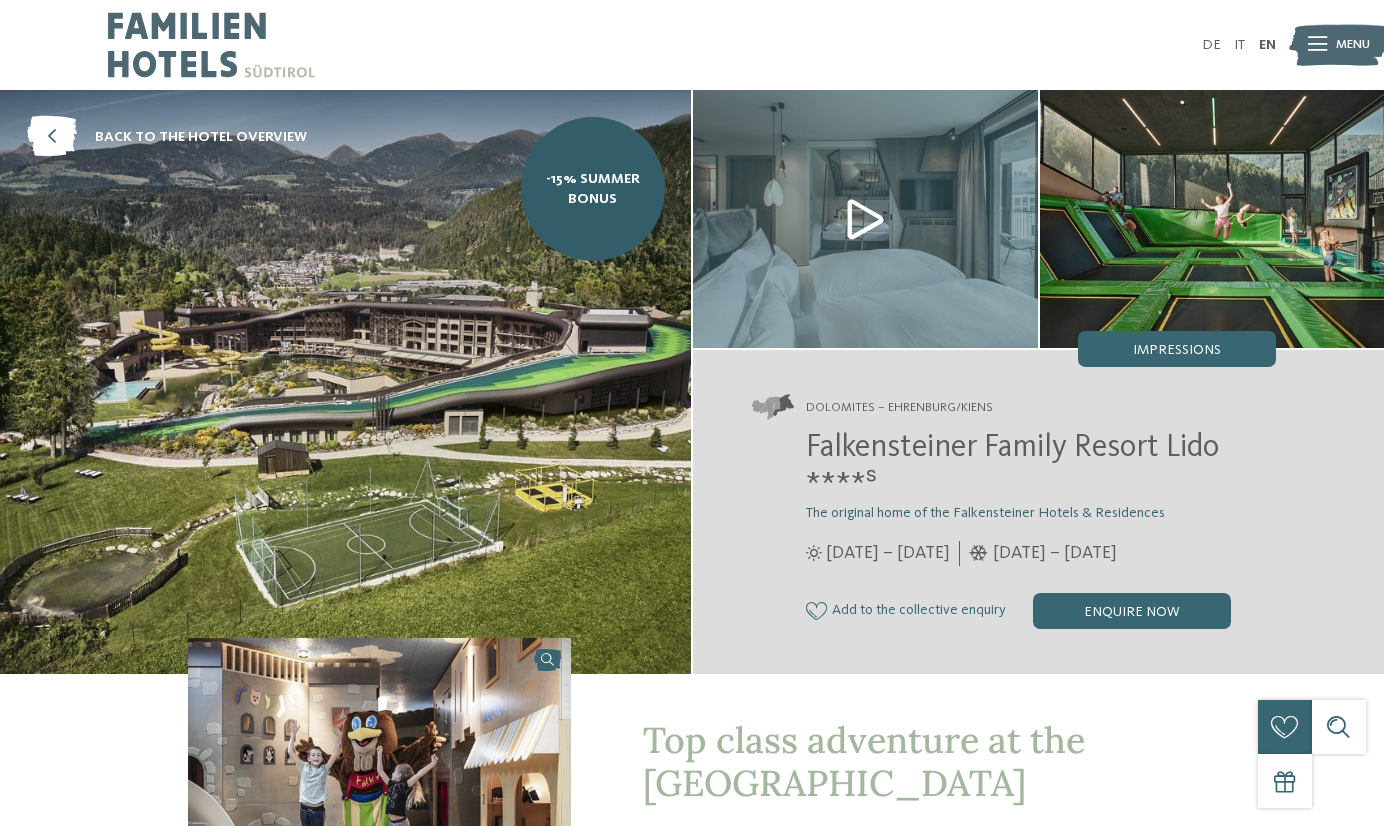 click at bounding box center (865, 219) 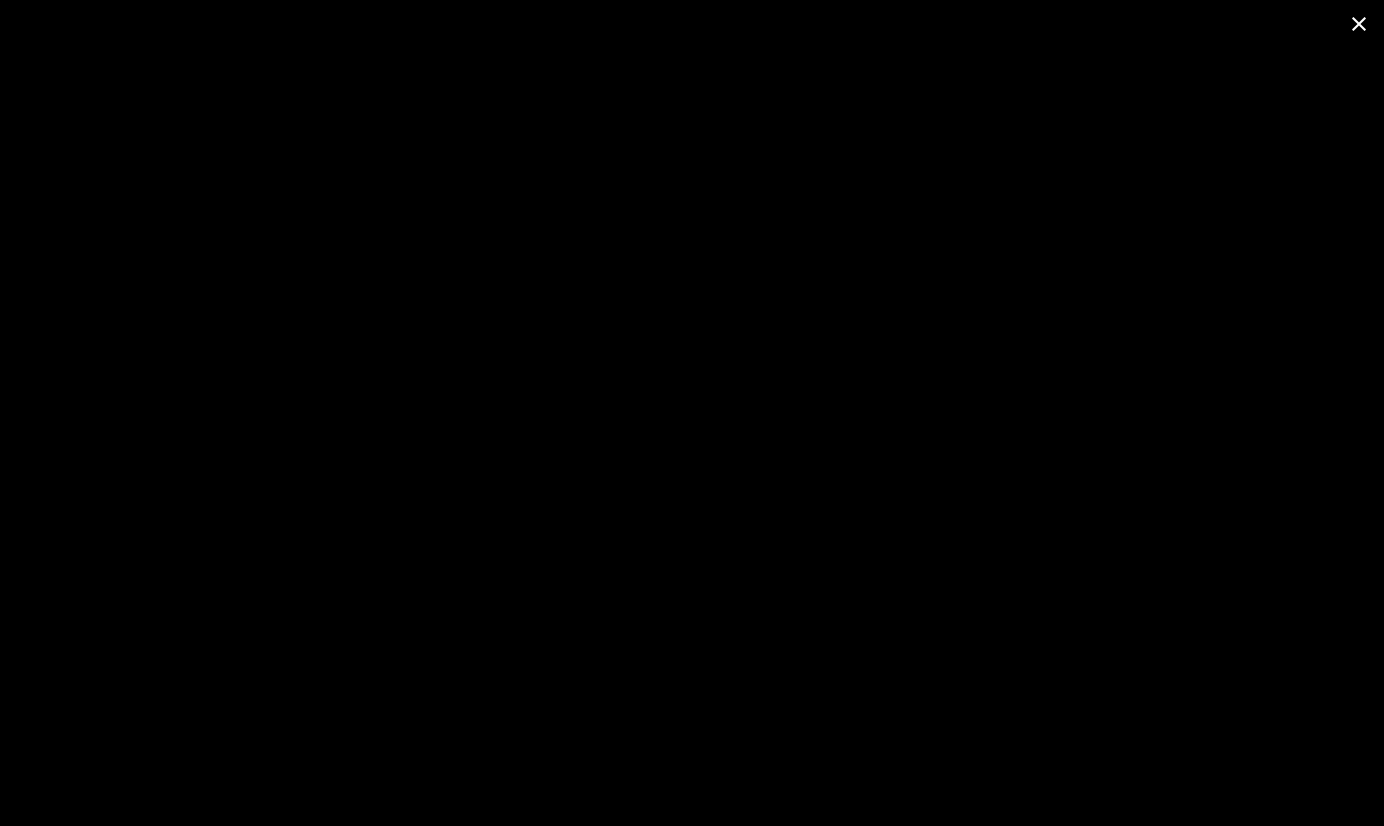 click at bounding box center (1359, 23) 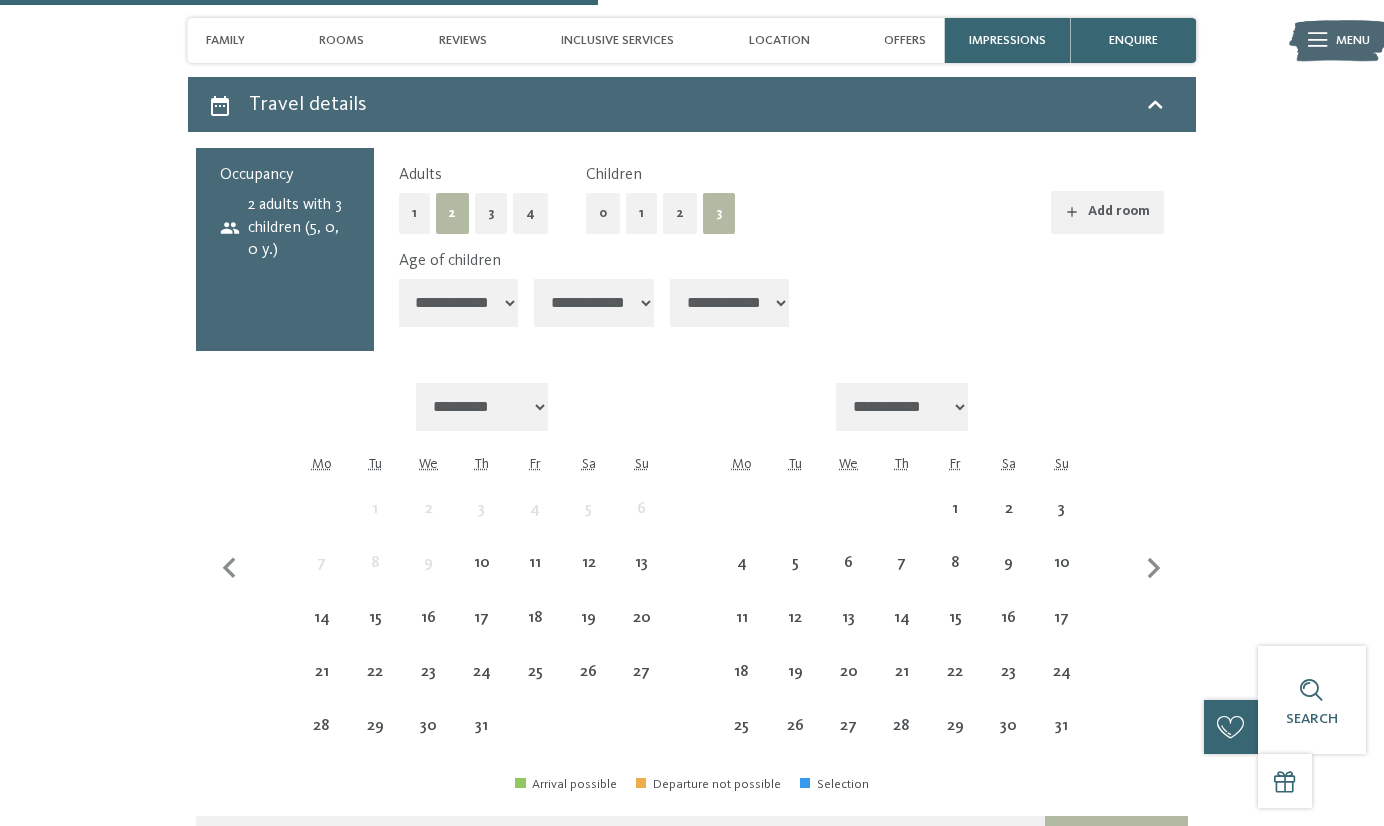 scroll, scrollTop: 4532, scrollLeft: 0, axis: vertical 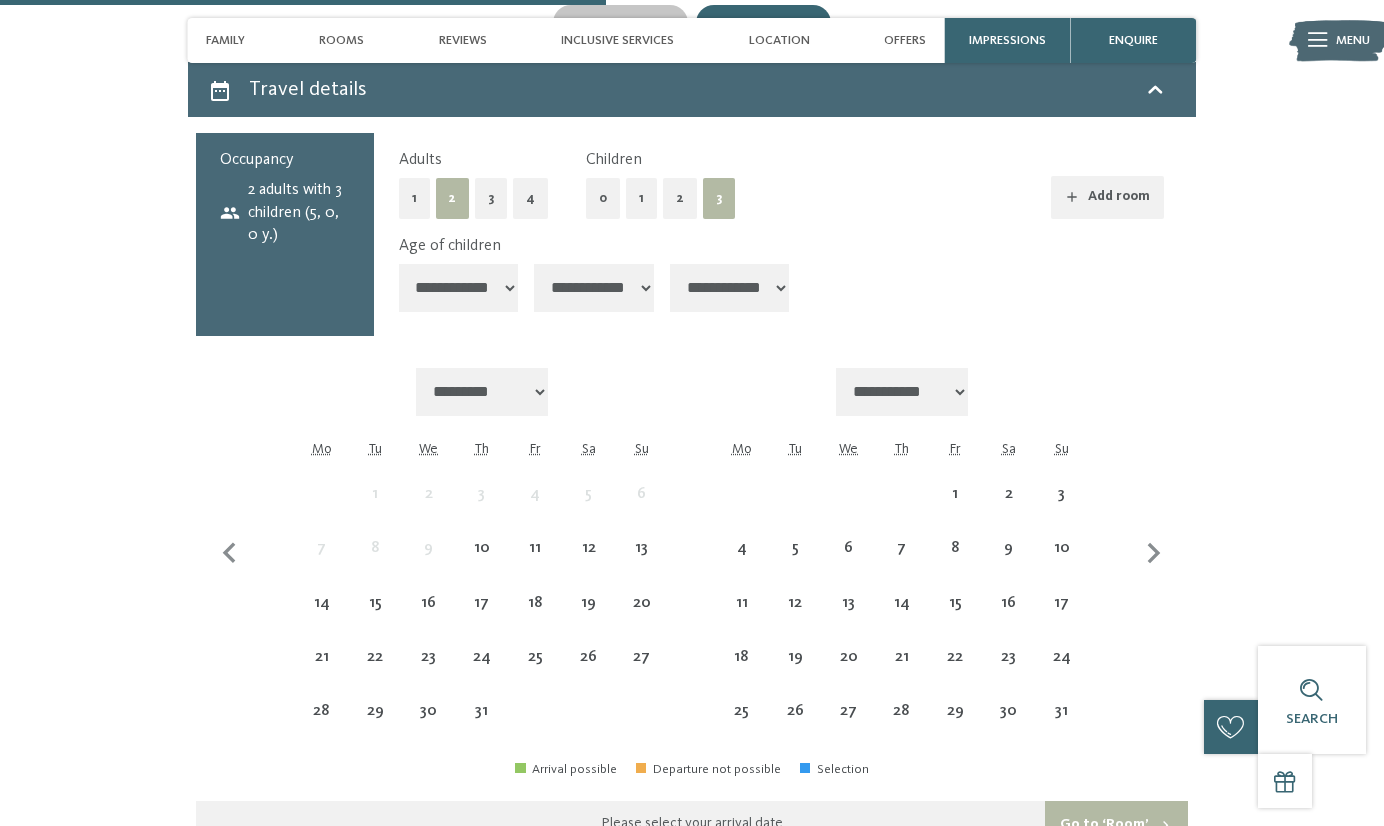 click on "**********" at bounding box center (902, 392) 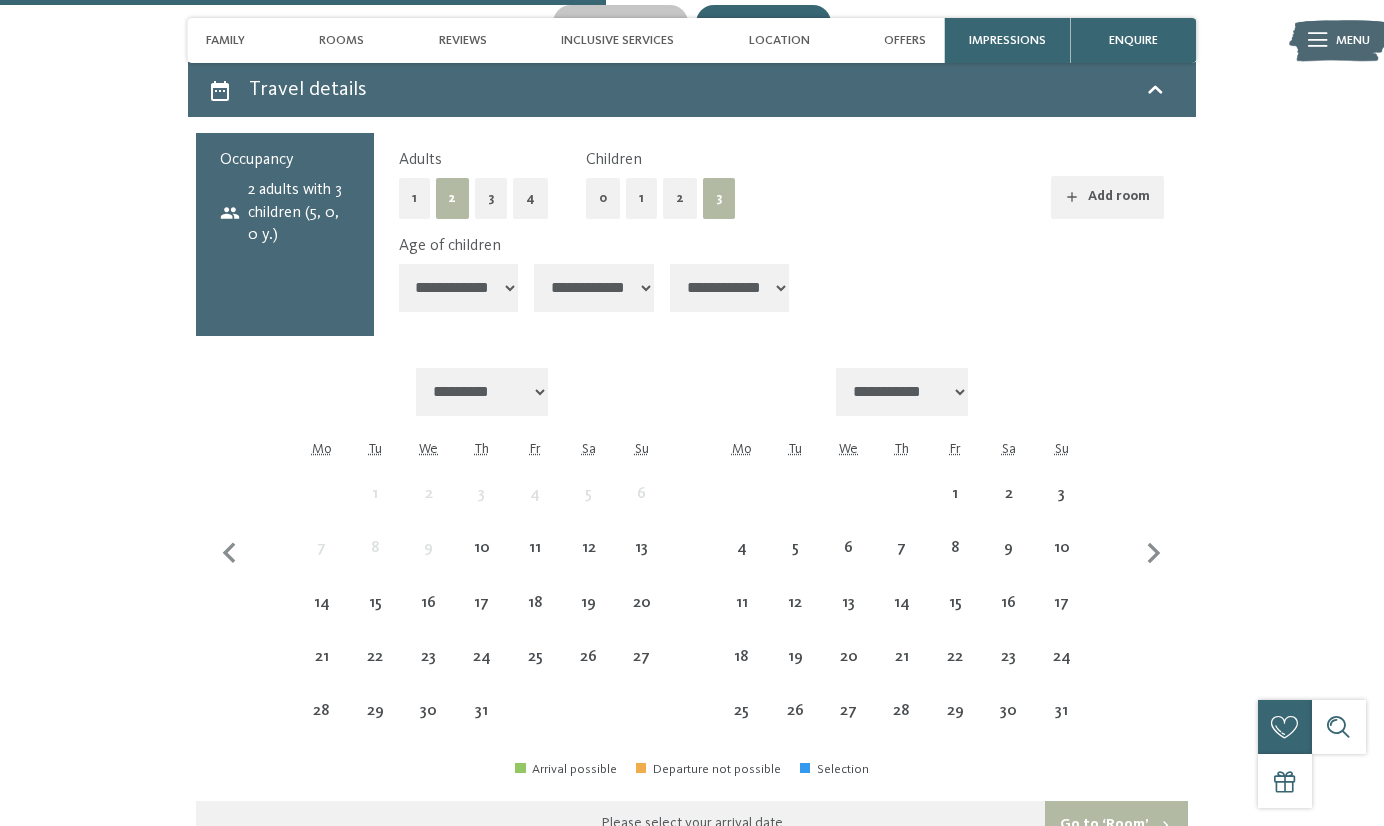 select on "**********" 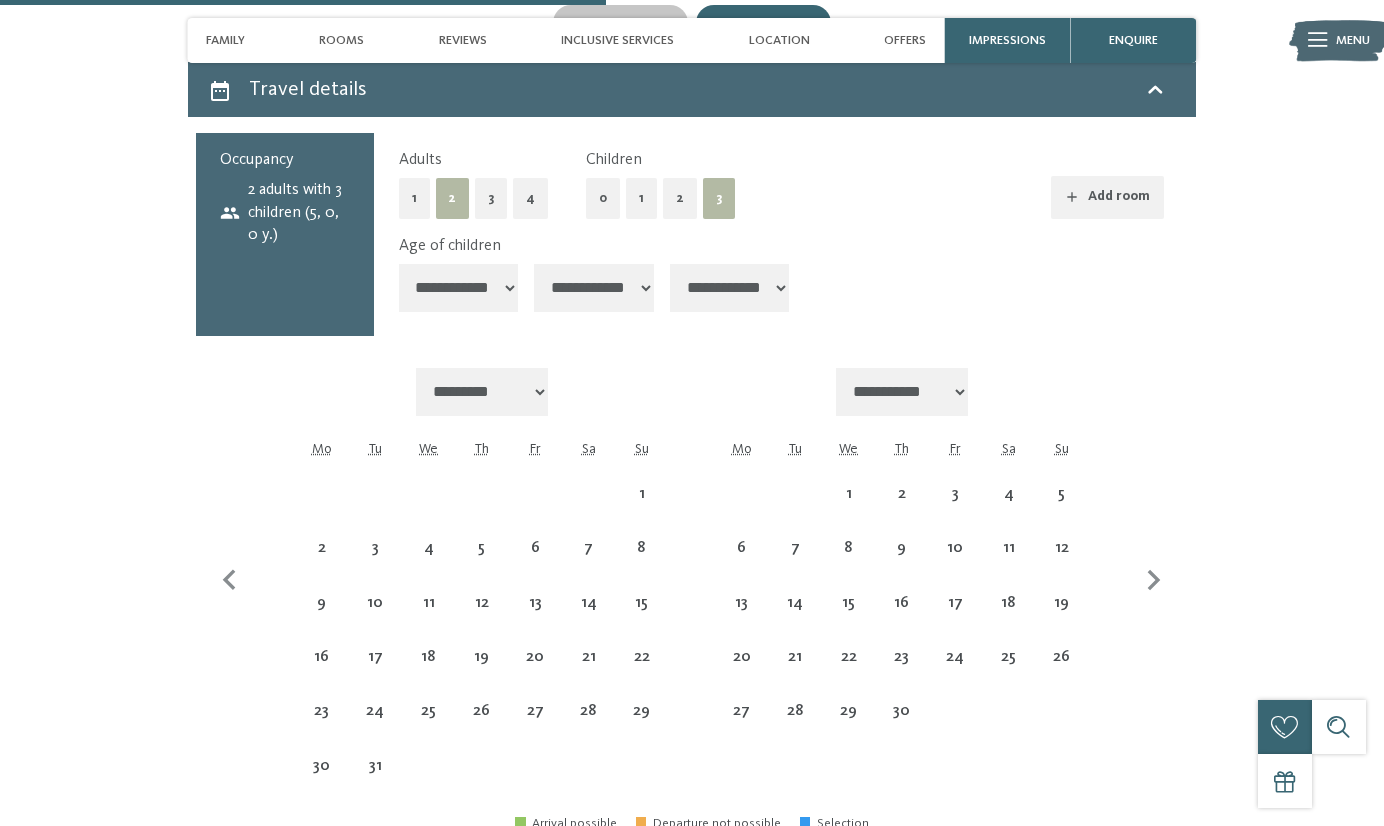 select on "**********" 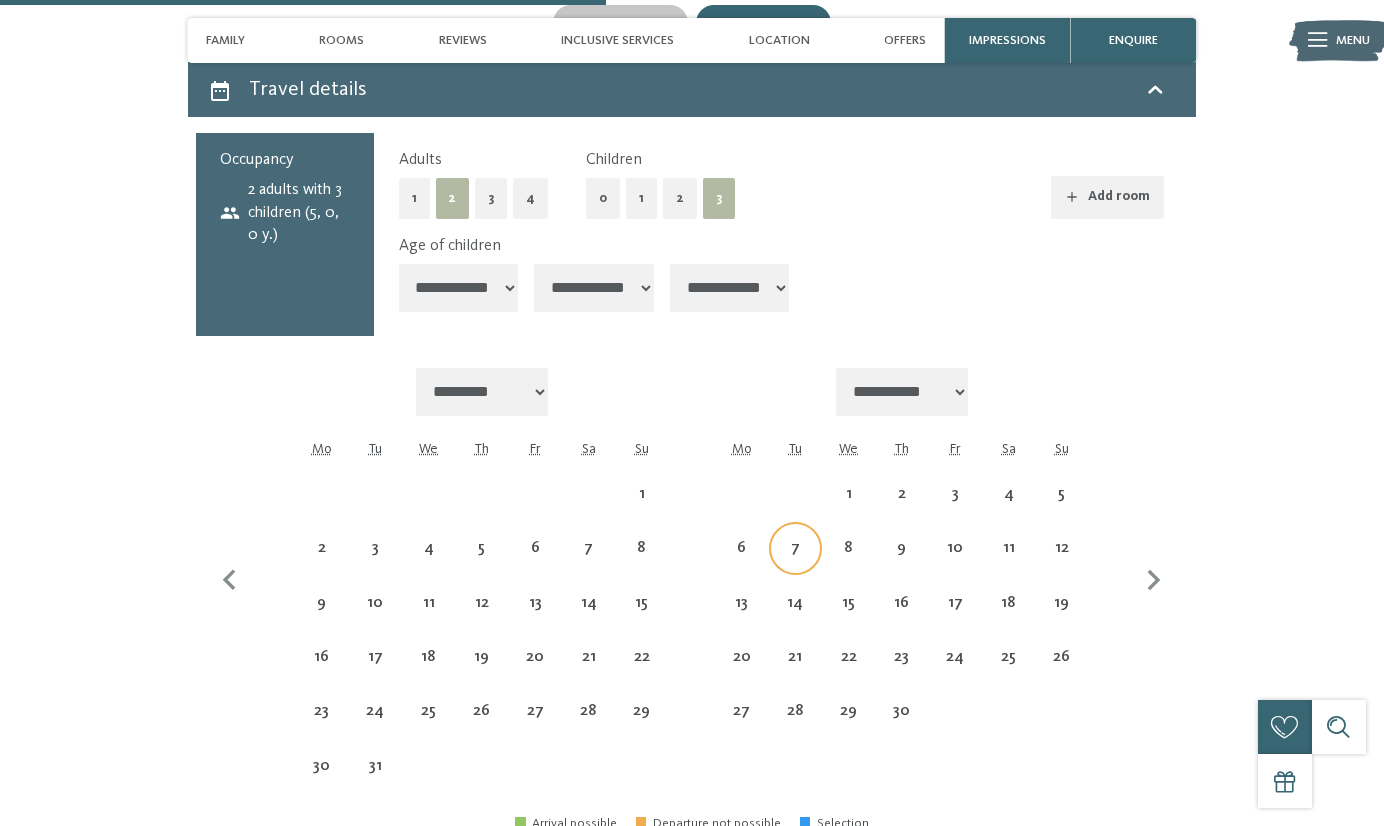 click on "7" at bounding box center [795, 564] 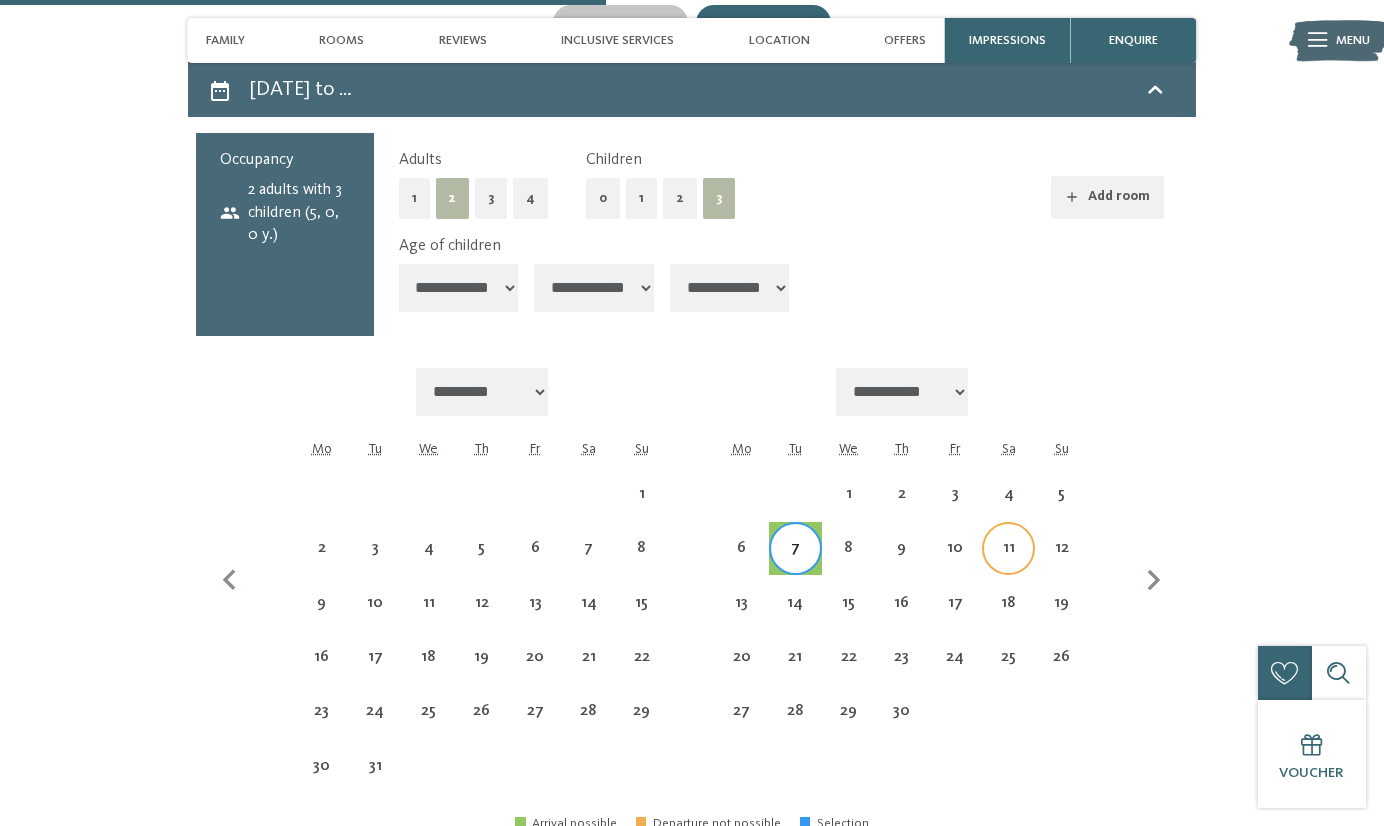 click on "11" at bounding box center (1008, 564) 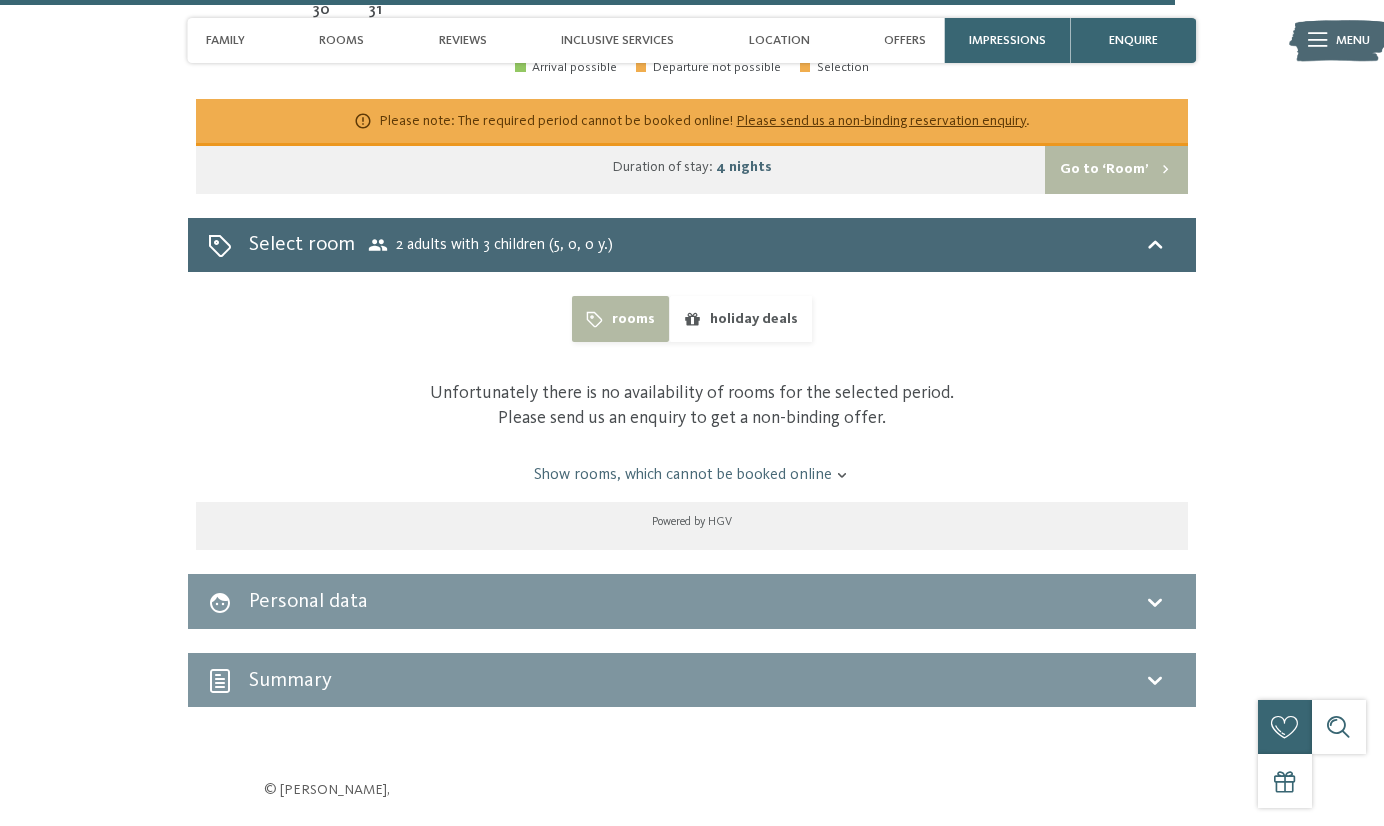 click on "Show rooms, which cannot be booked online" at bounding box center (691, 475) 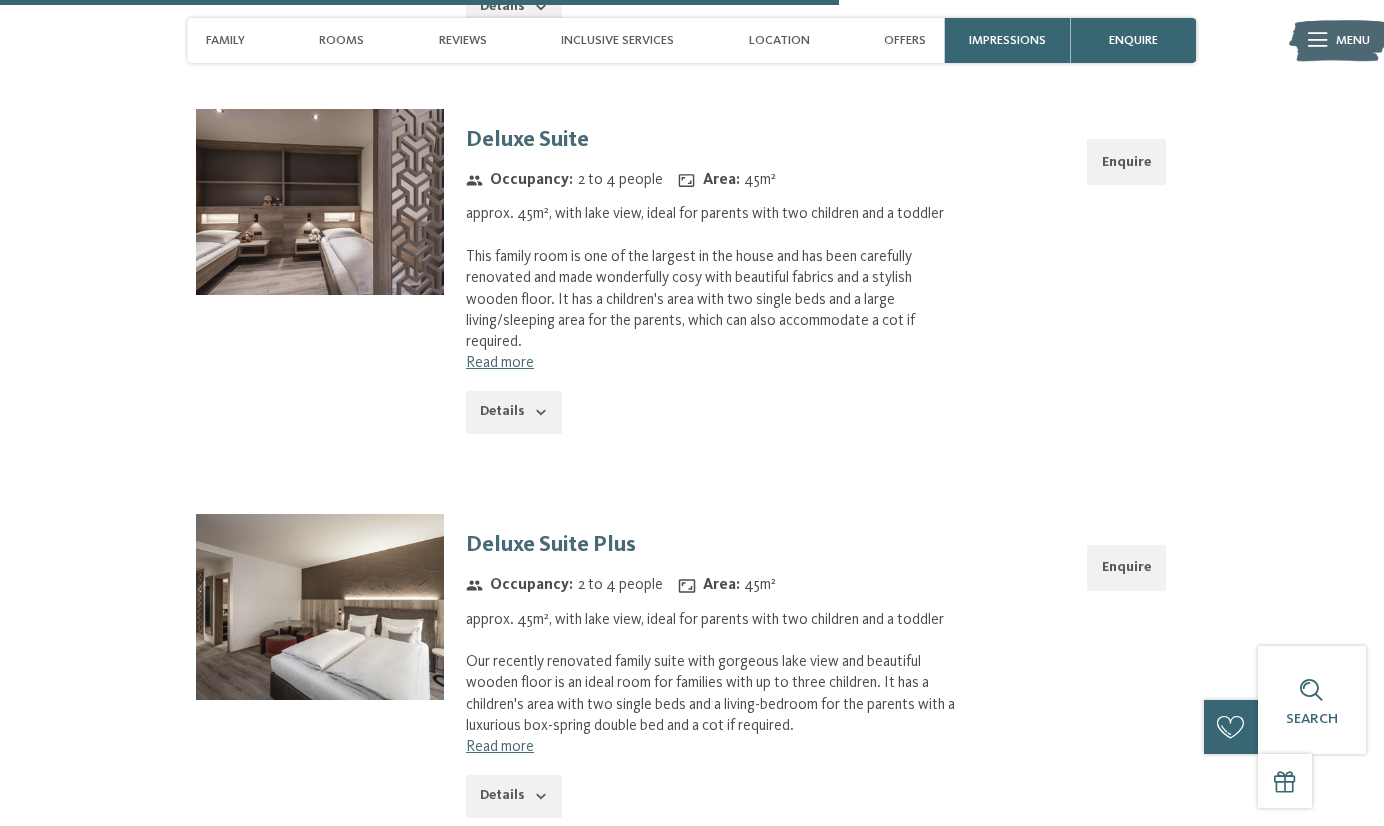 scroll, scrollTop: 6625, scrollLeft: 0, axis: vertical 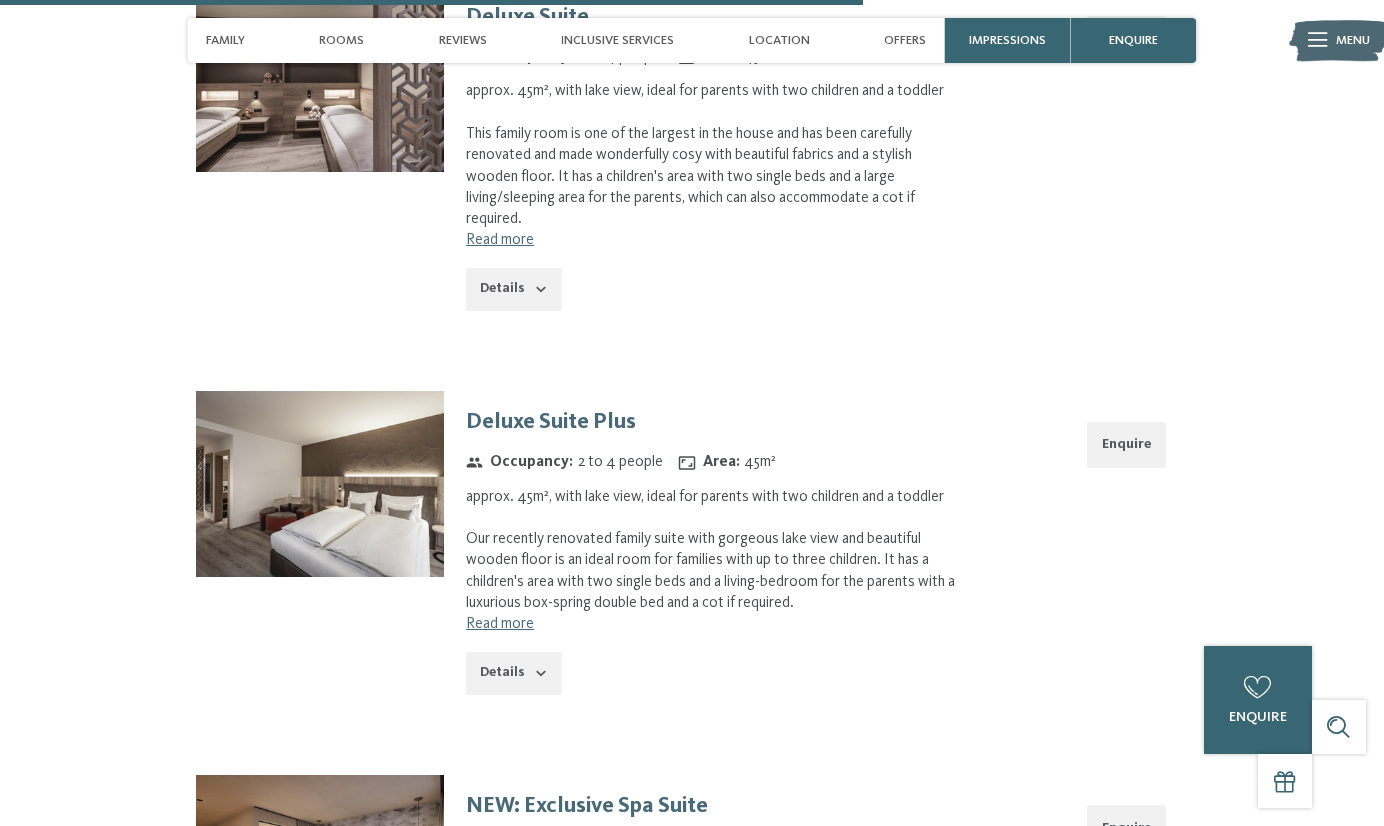 click on "Read more" at bounding box center [500, 624] 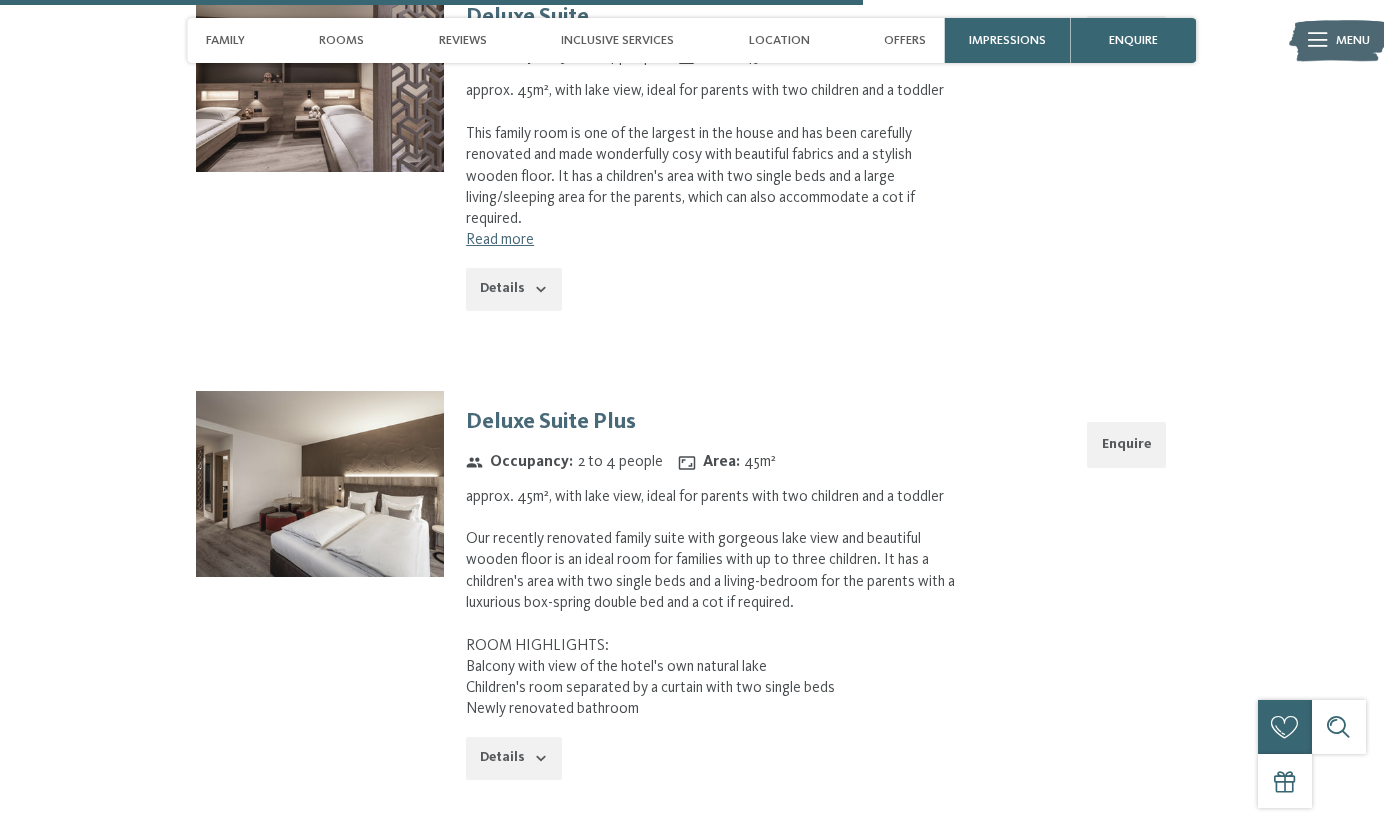 click at bounding box center (320, 484) 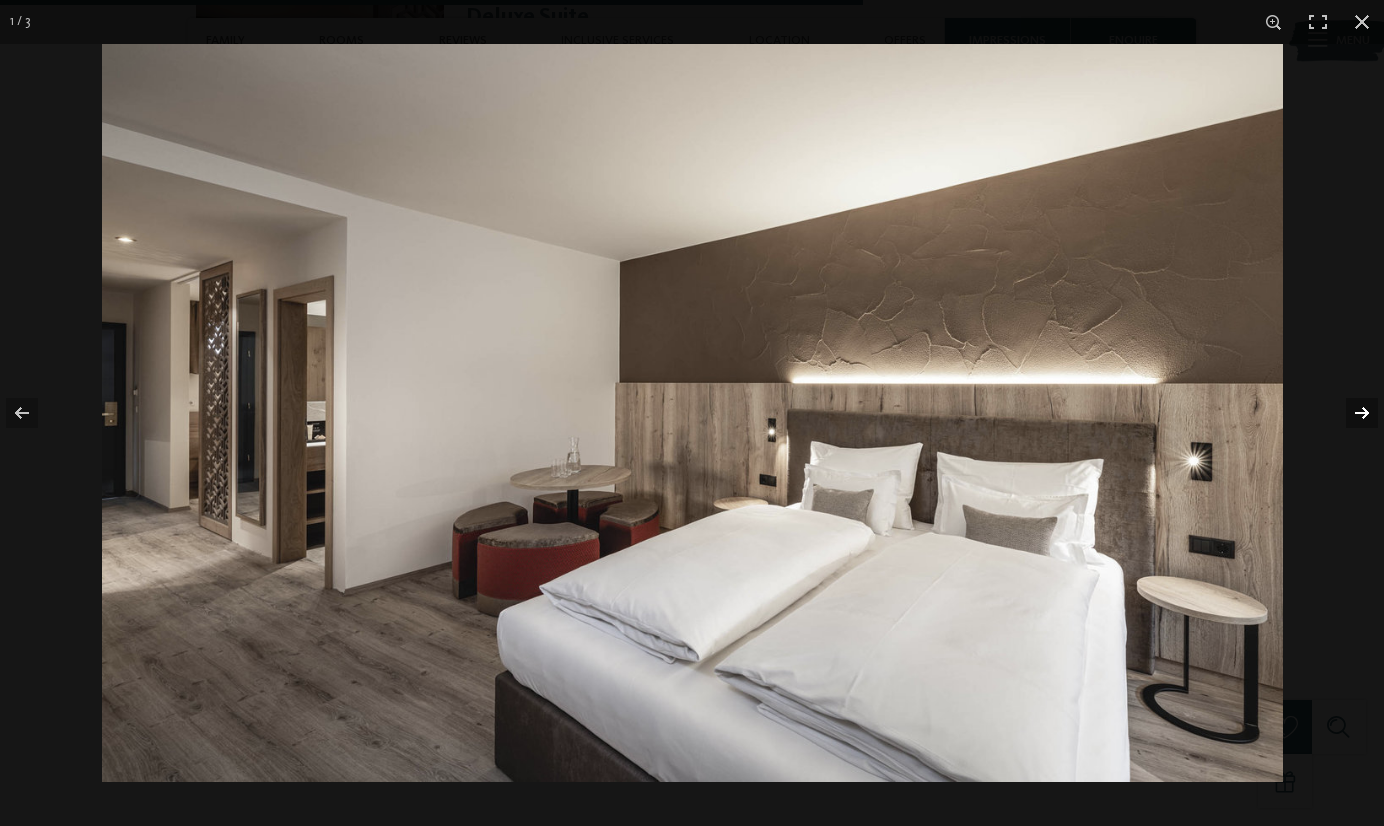 click at bounding box center (1349, 413) 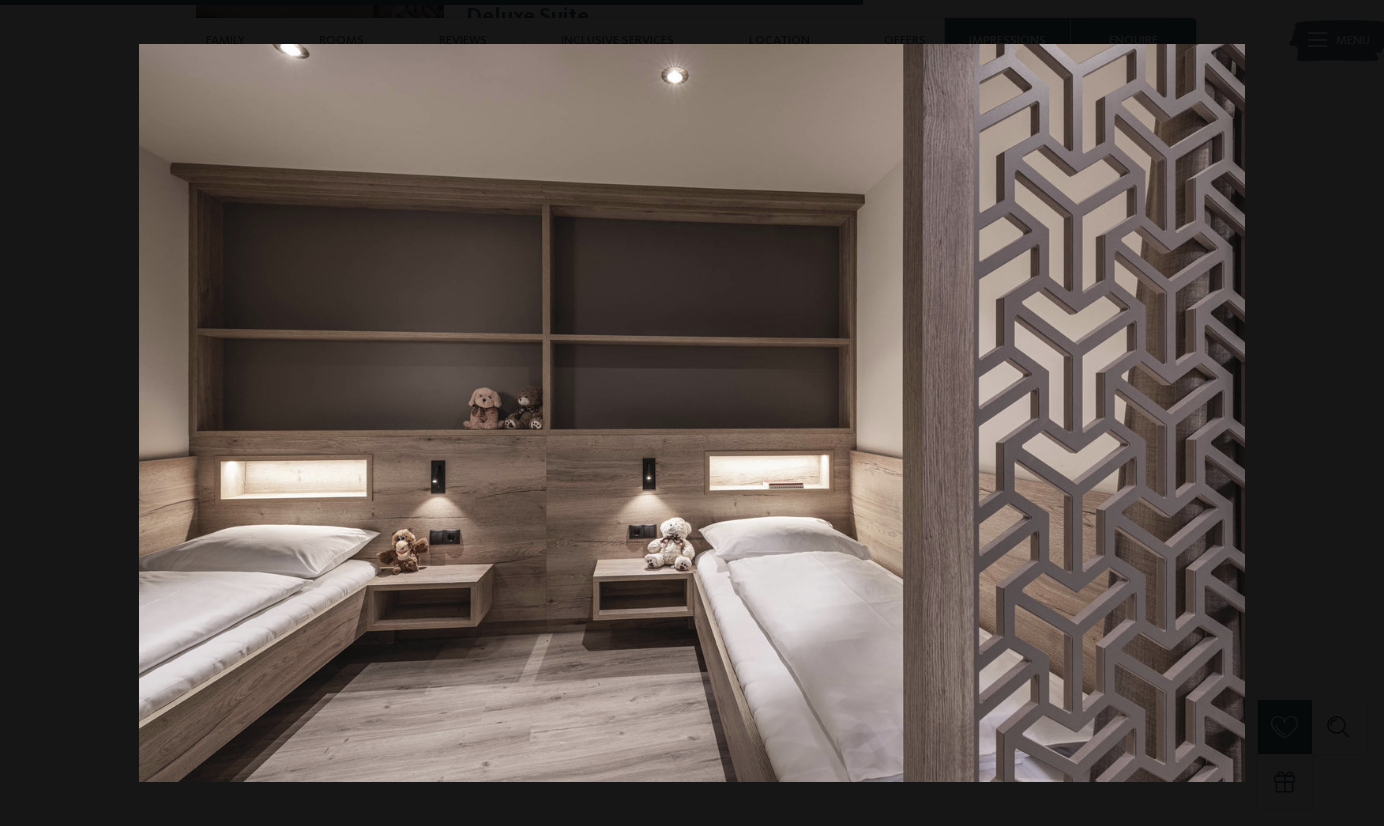 click at bounding box center (1349, 413) 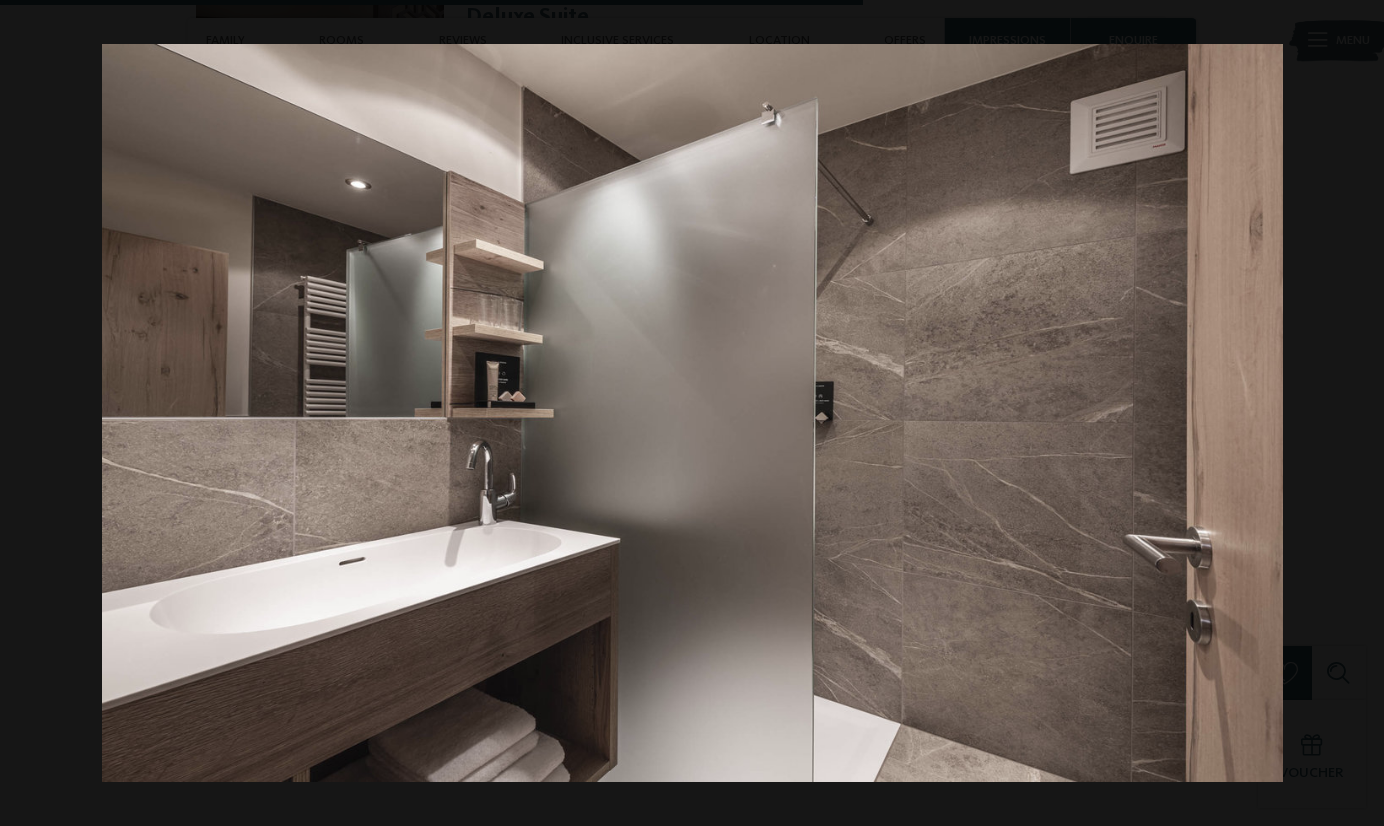 click at bounding box center [1349, 413] 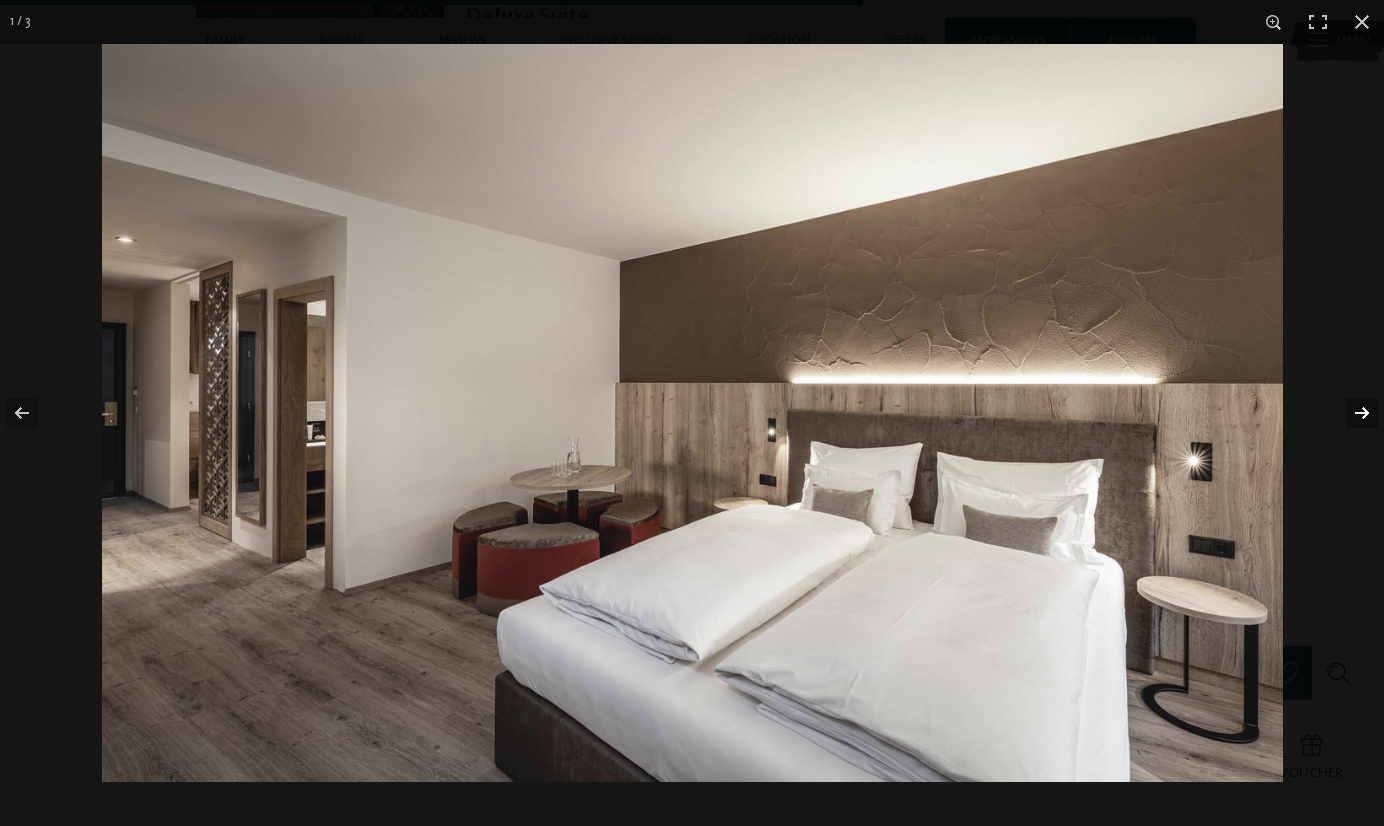 click at bounding box center (1349, 413) 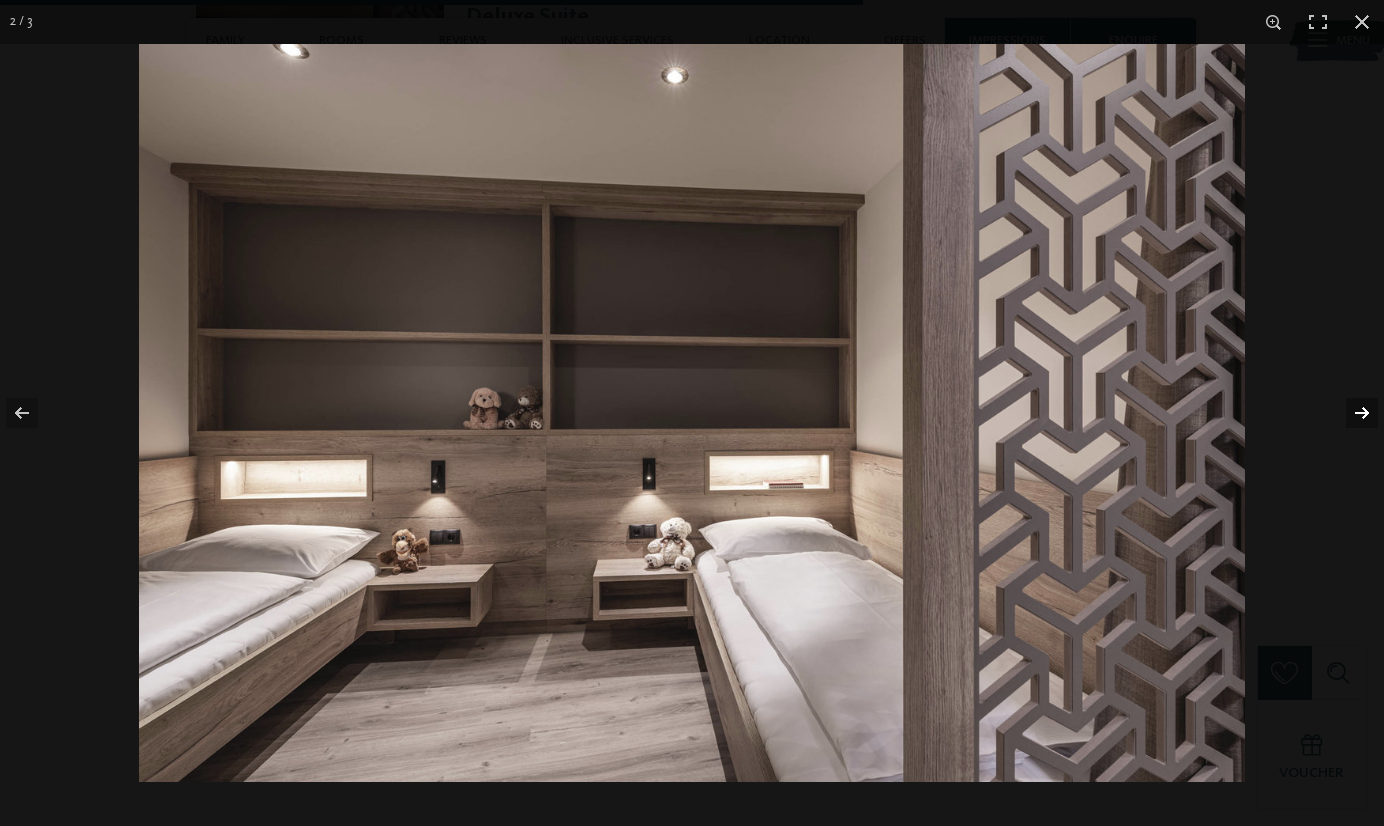 click at bounding box center (1349, 413) 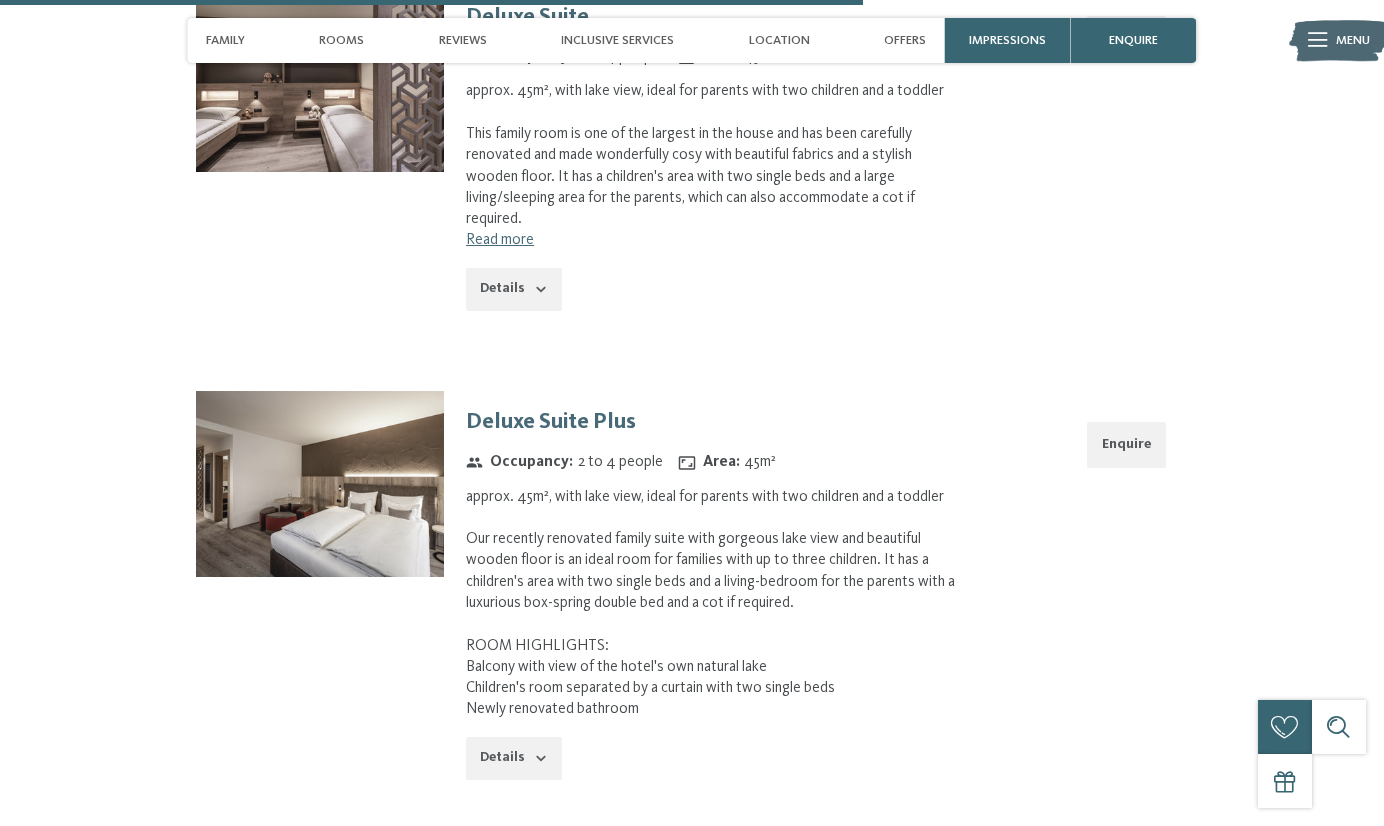 click at bounding box center [0, 0] 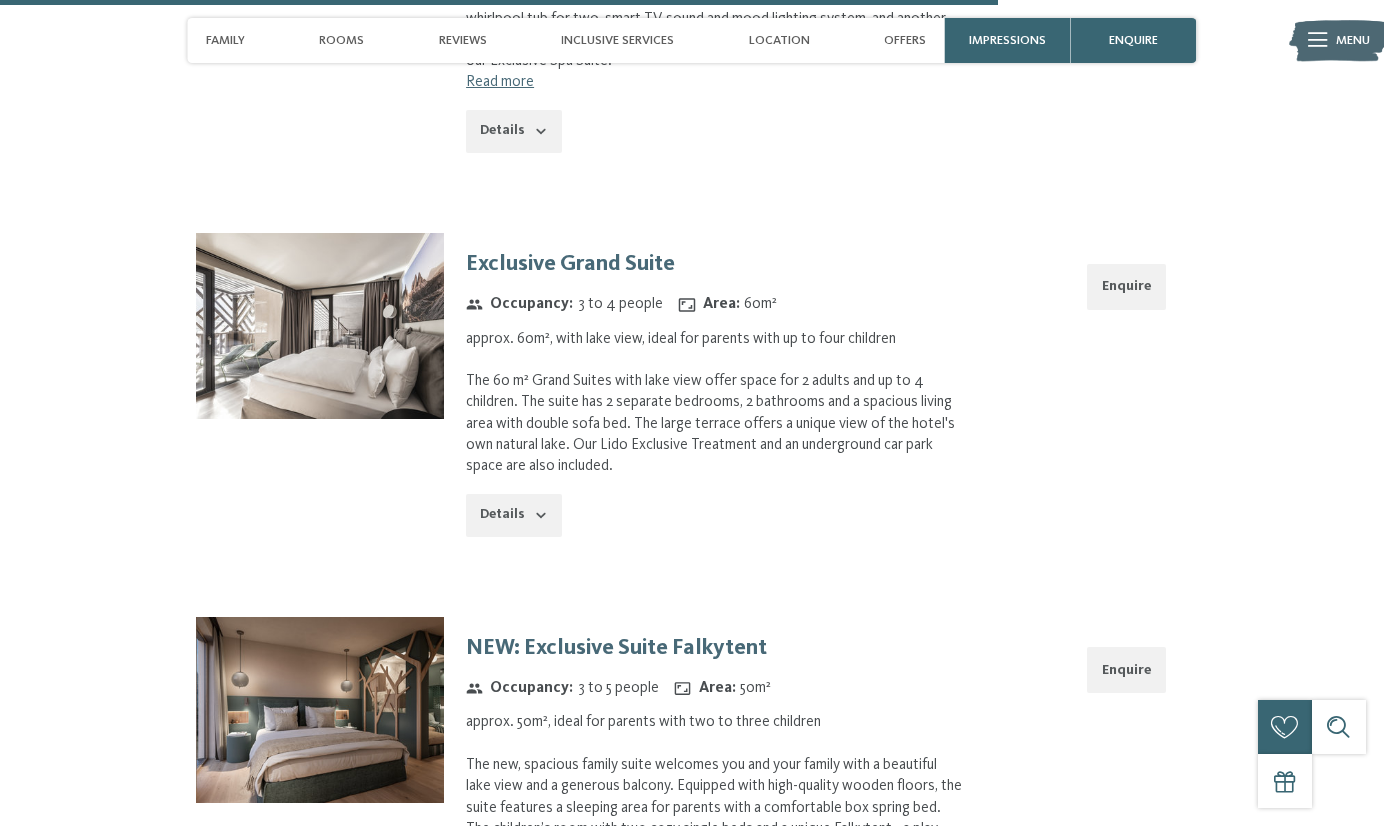 scroll, scrollTop: 7722, scrollLeft: 0, axis: vertical 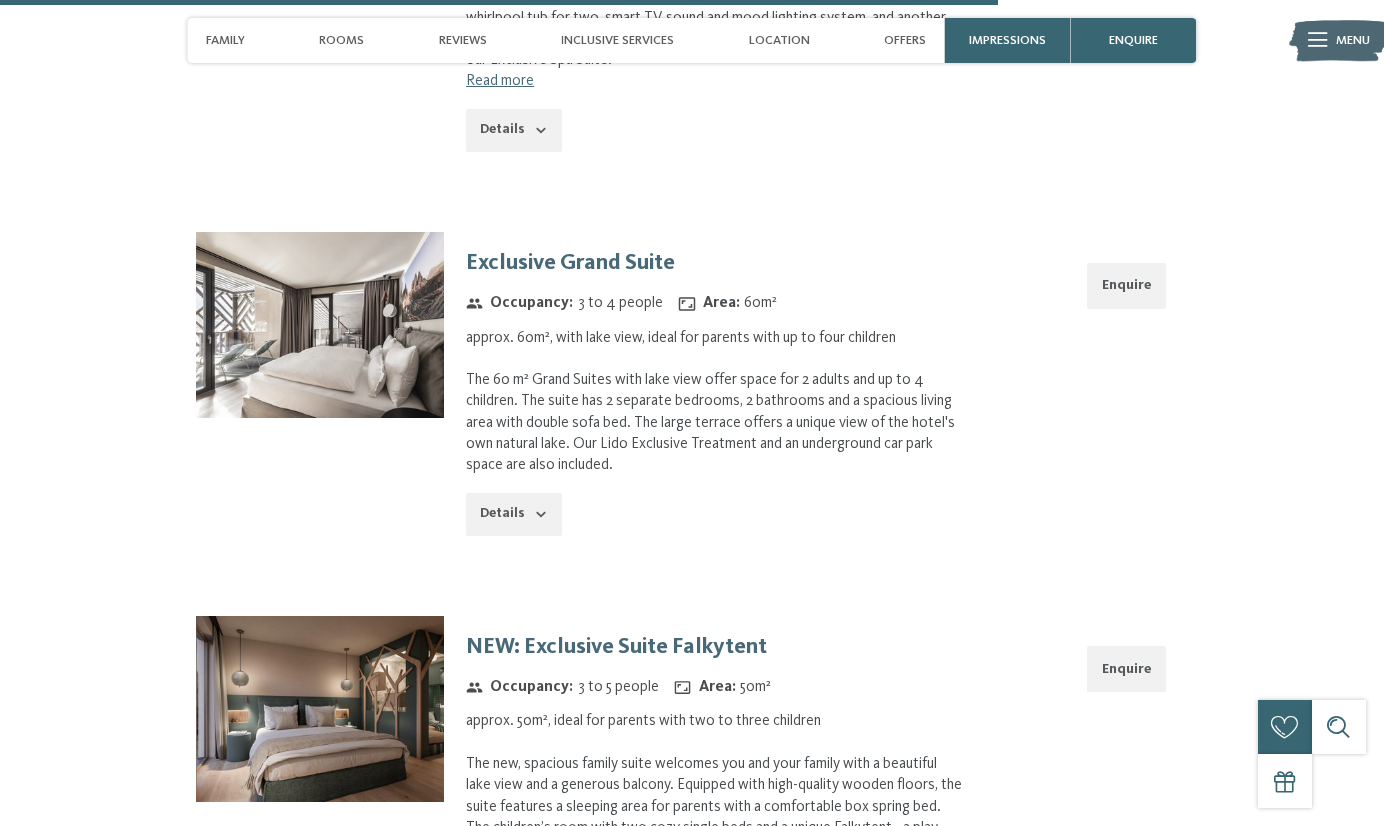 click at bounding box center (320, 325) 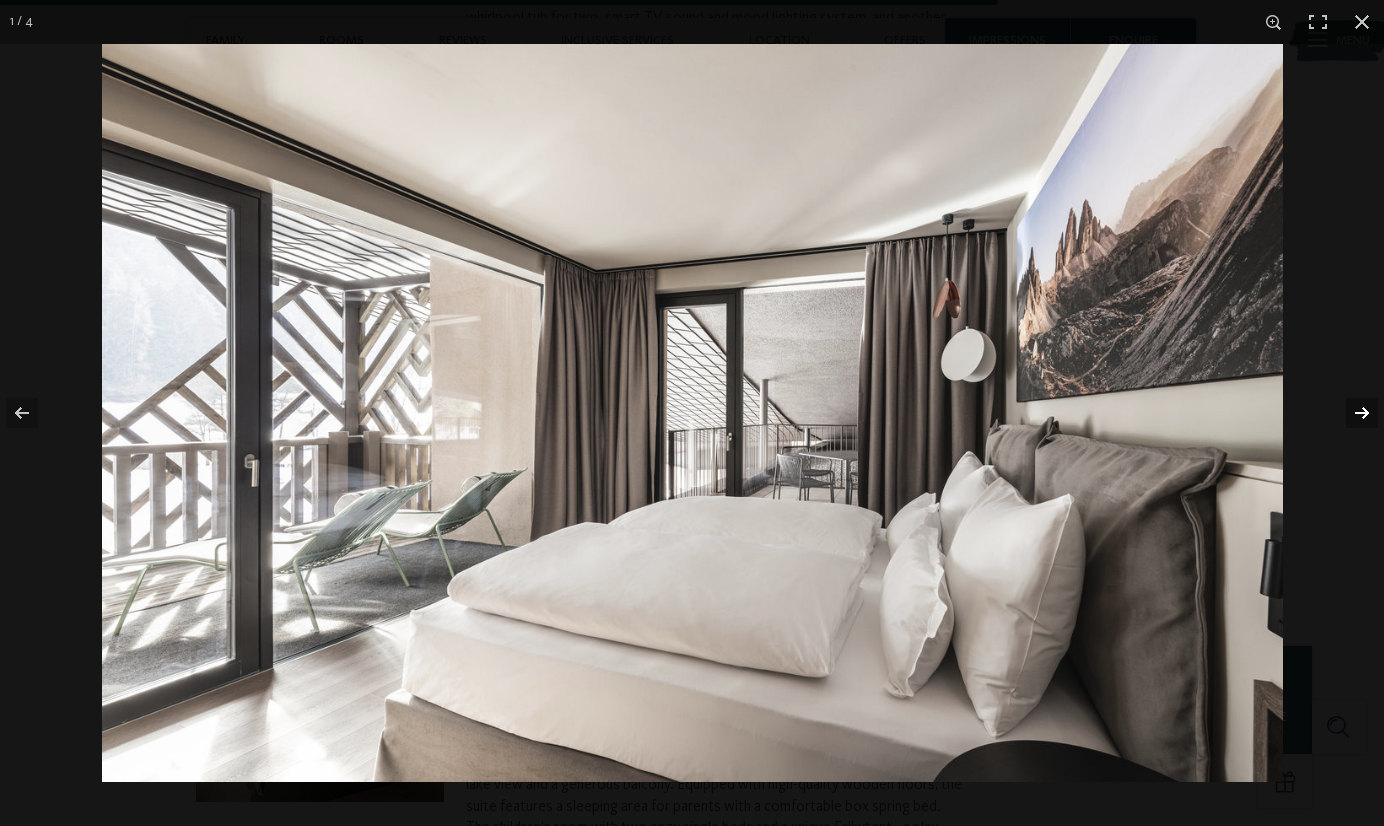 click at bounding box center [1349, 413] 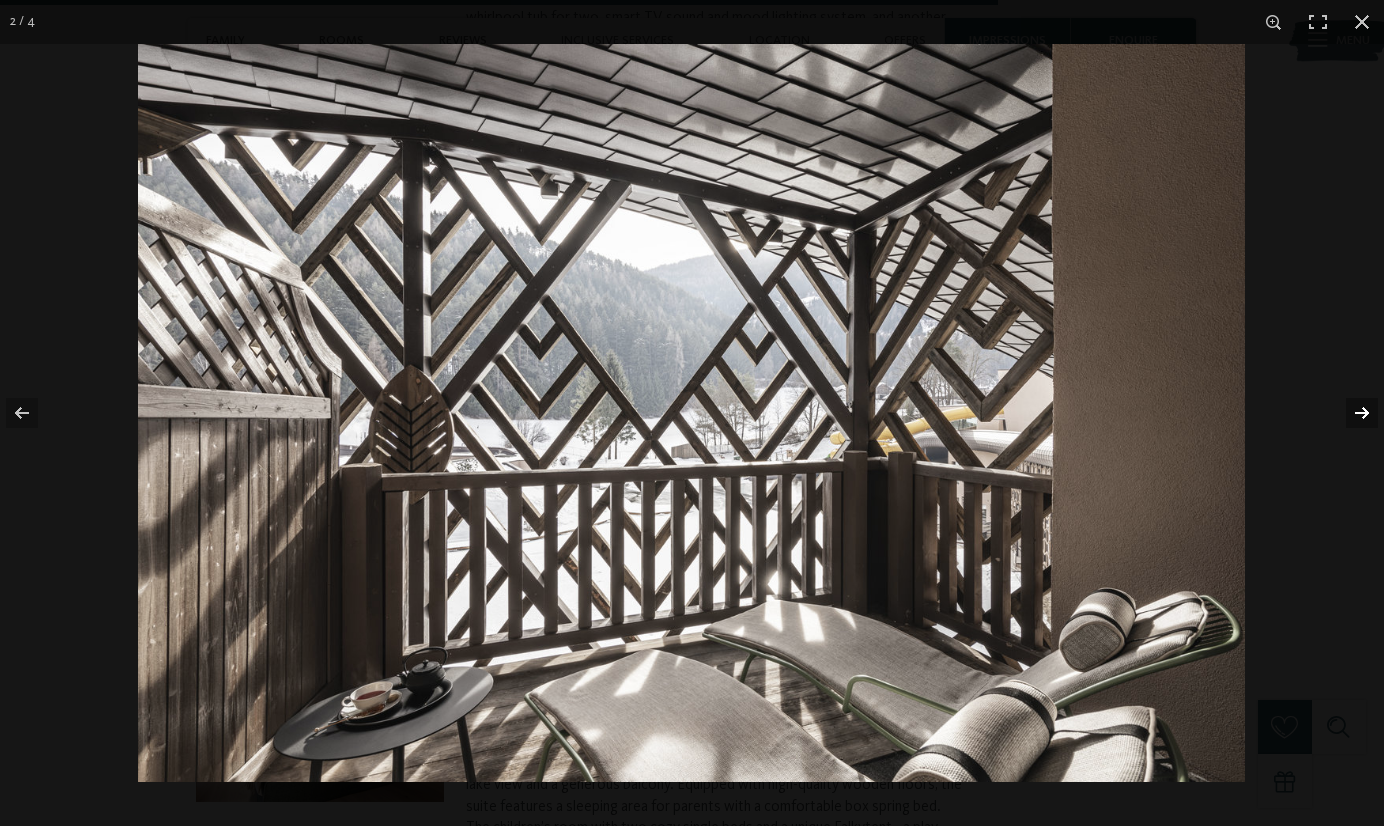 click at bounding box center (1349, 413) 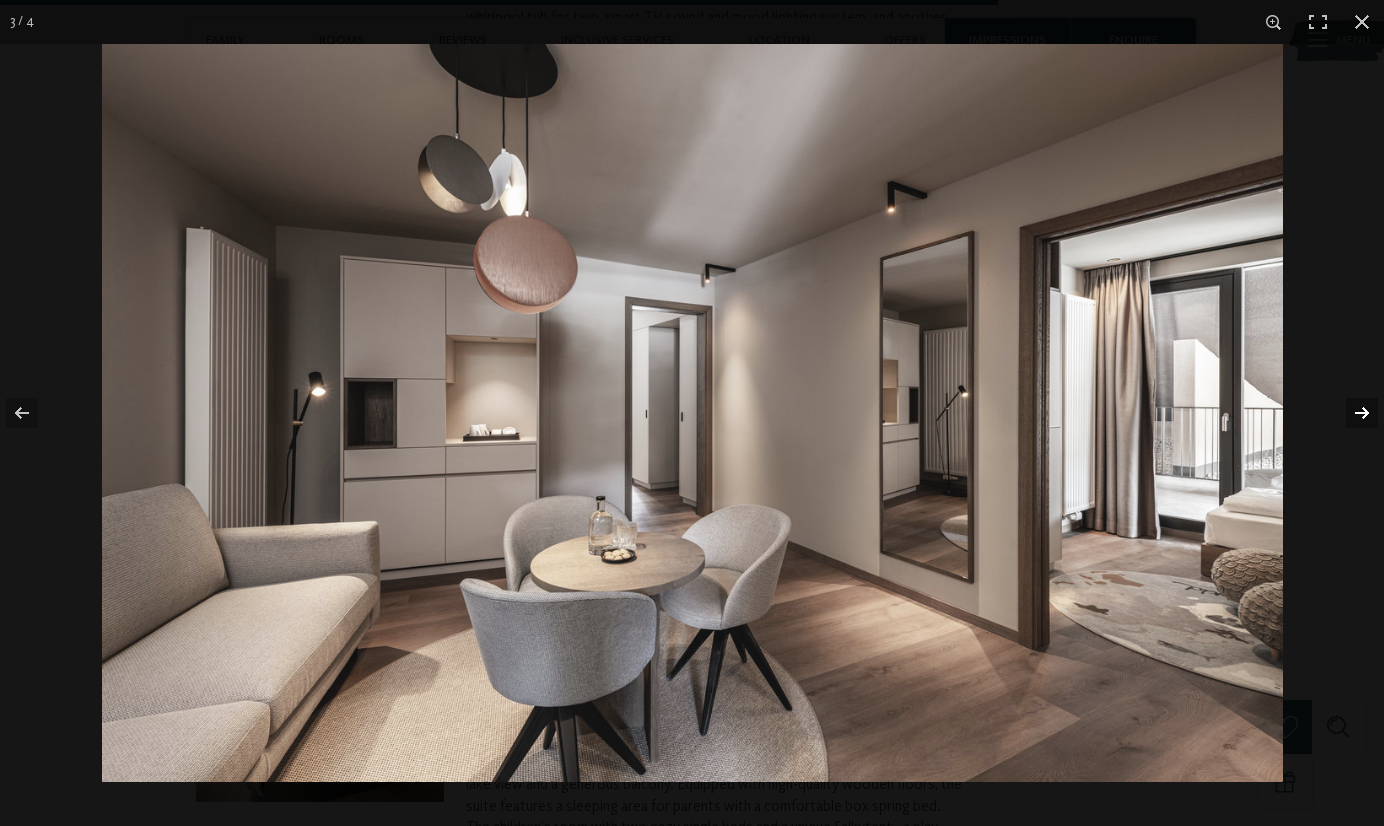 click at bounding box center [1349, 413] 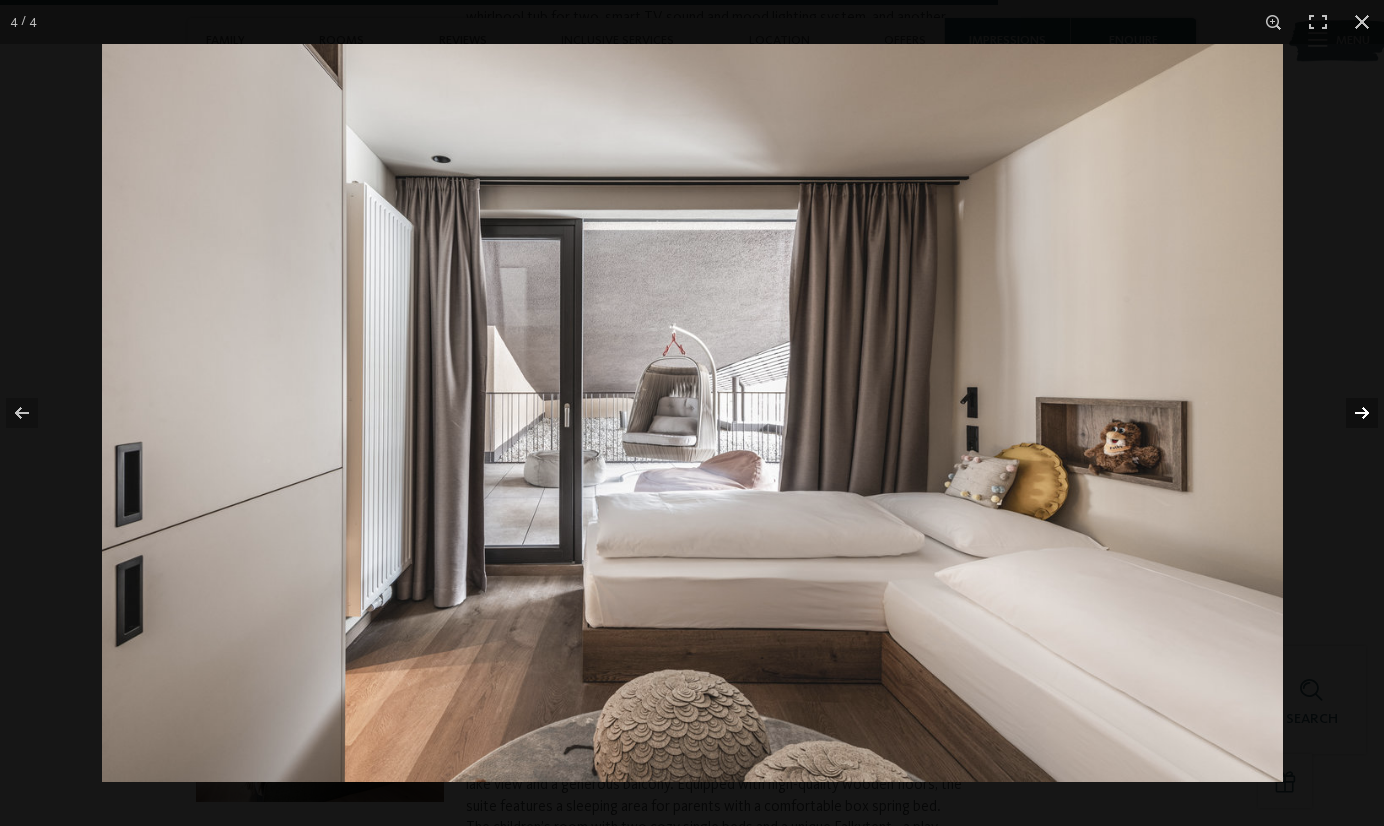 click at bounding box center [1349, 413] 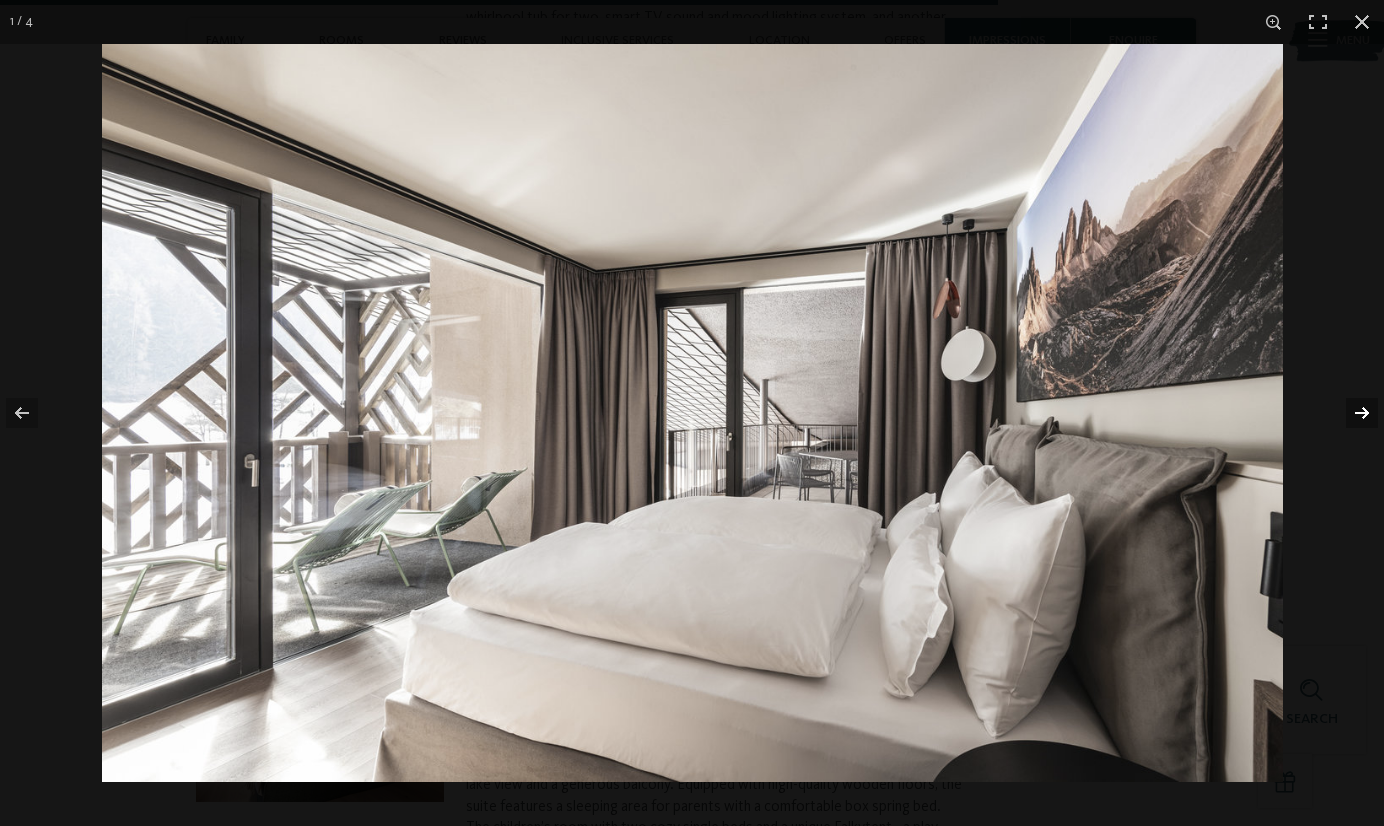 click at bounding box center (1349, 413) 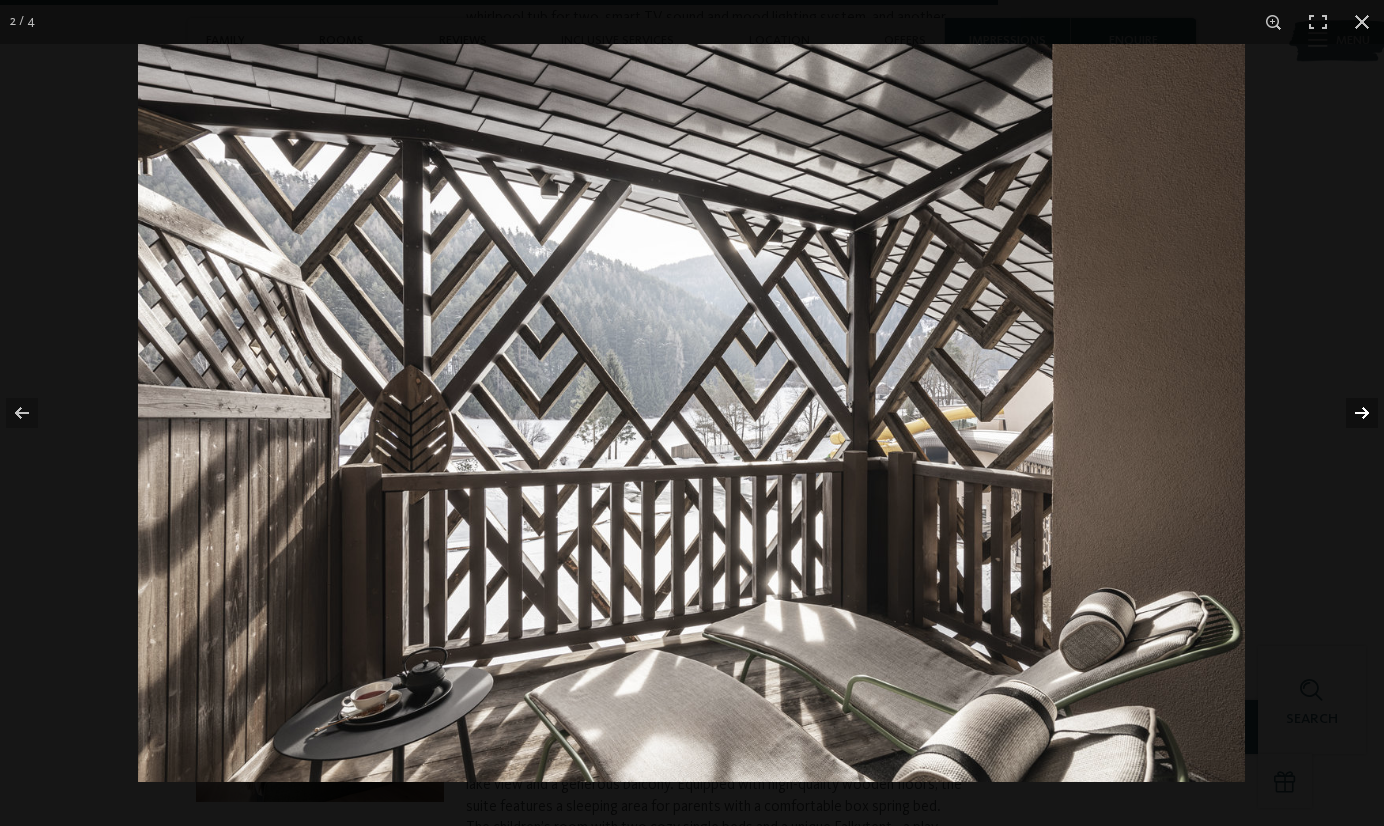 click at bounding box center [1349, 413] 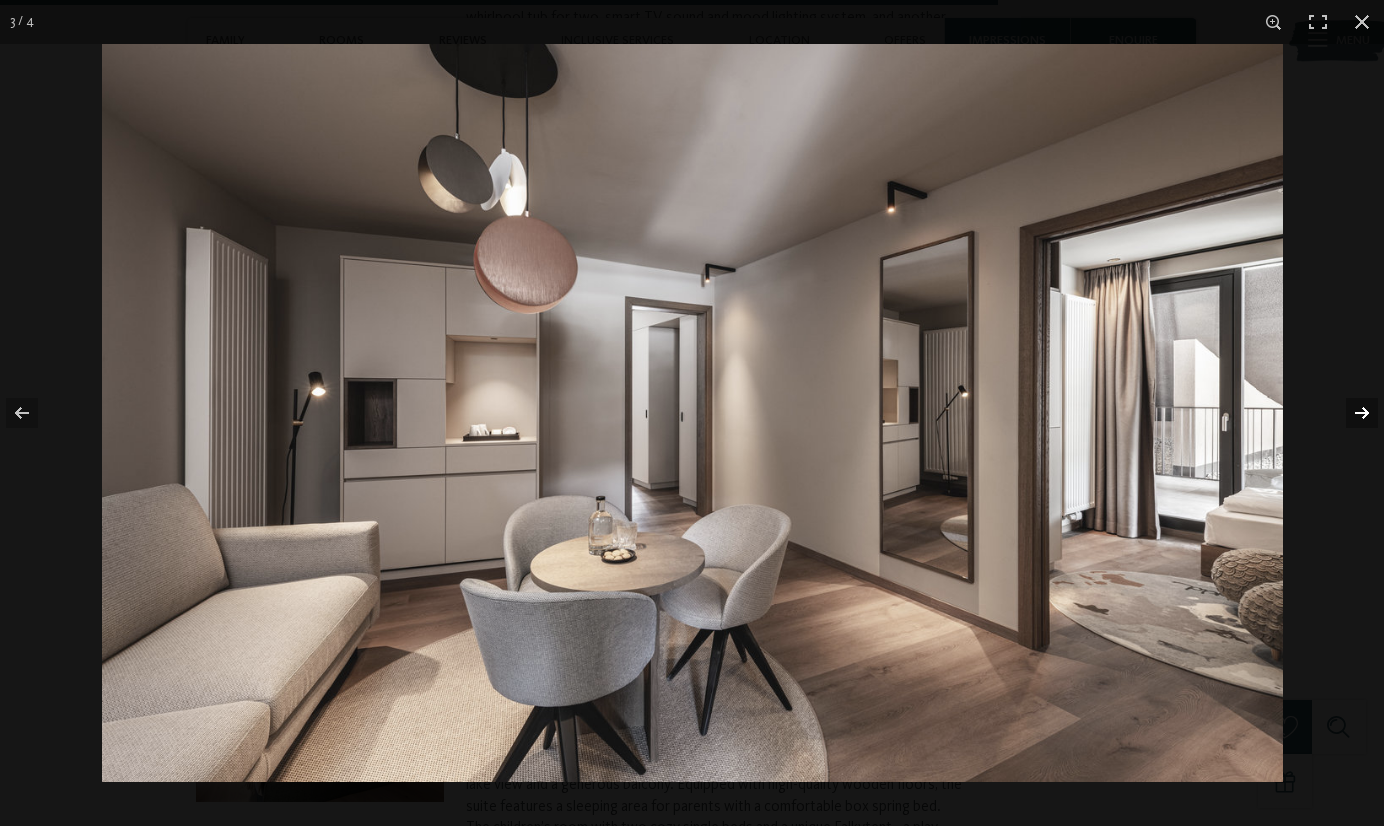 click at bounding box center (1349, 413) 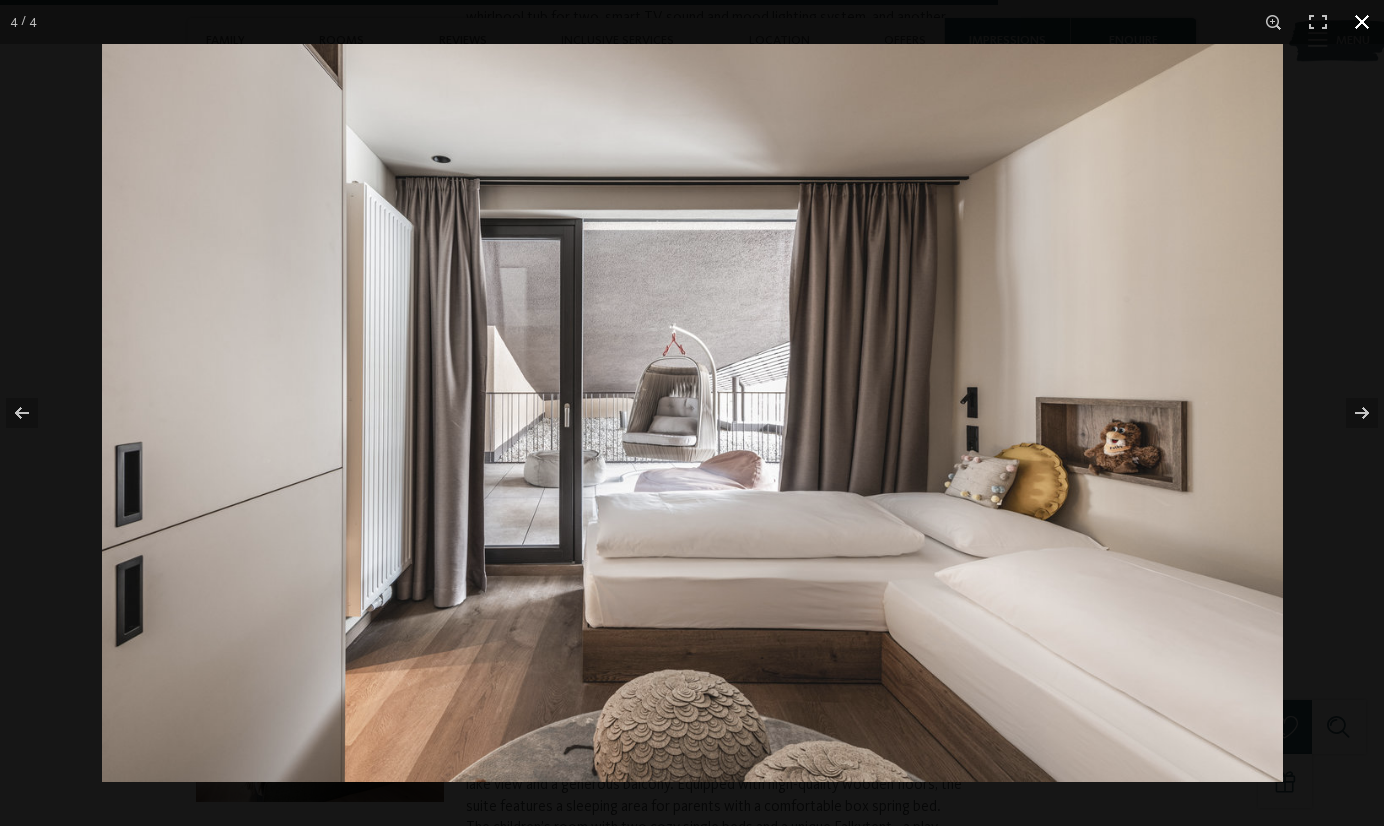 click at bounding box center (1362, 22) 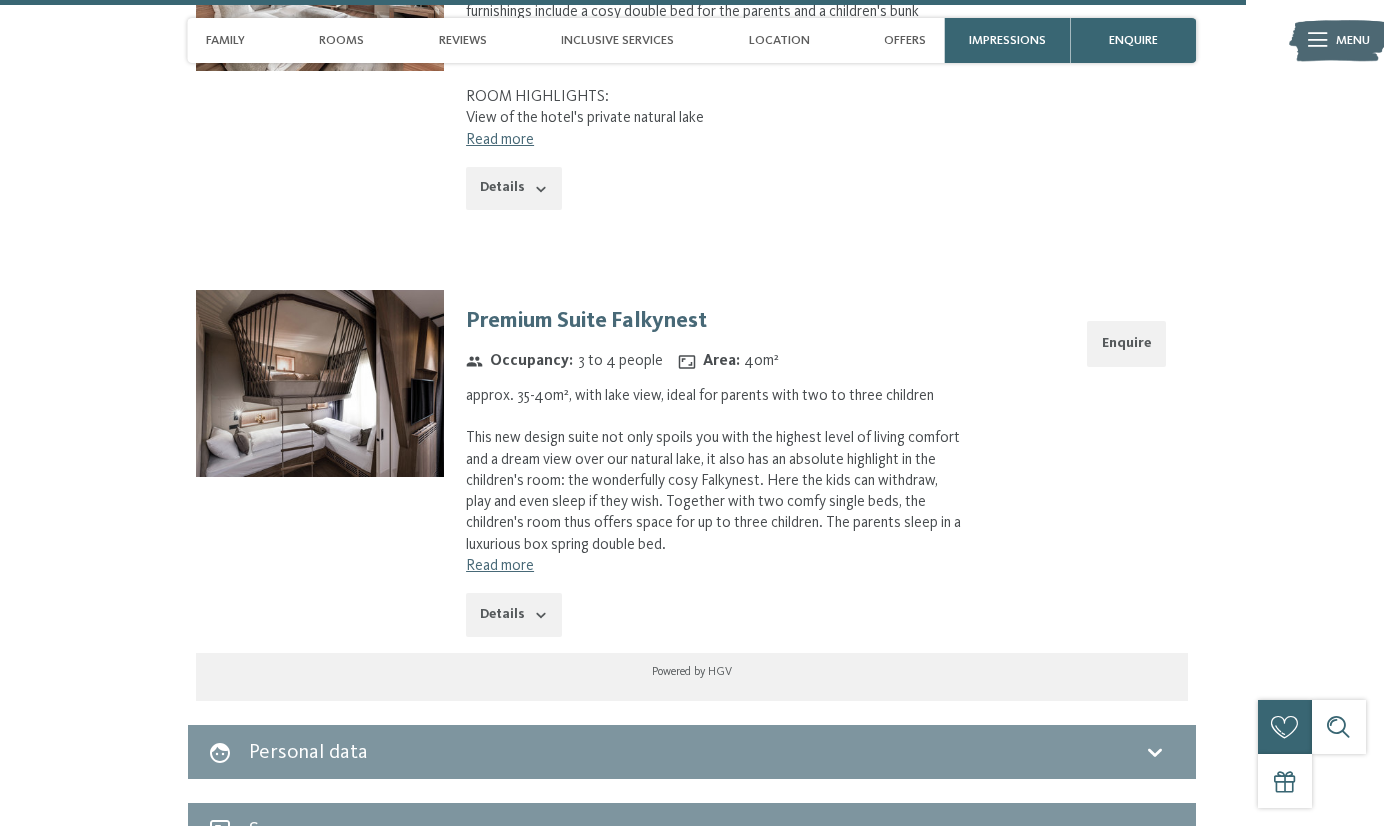 scroll, scrollTop: 9637, scrollLeft: 0, axis: vertical 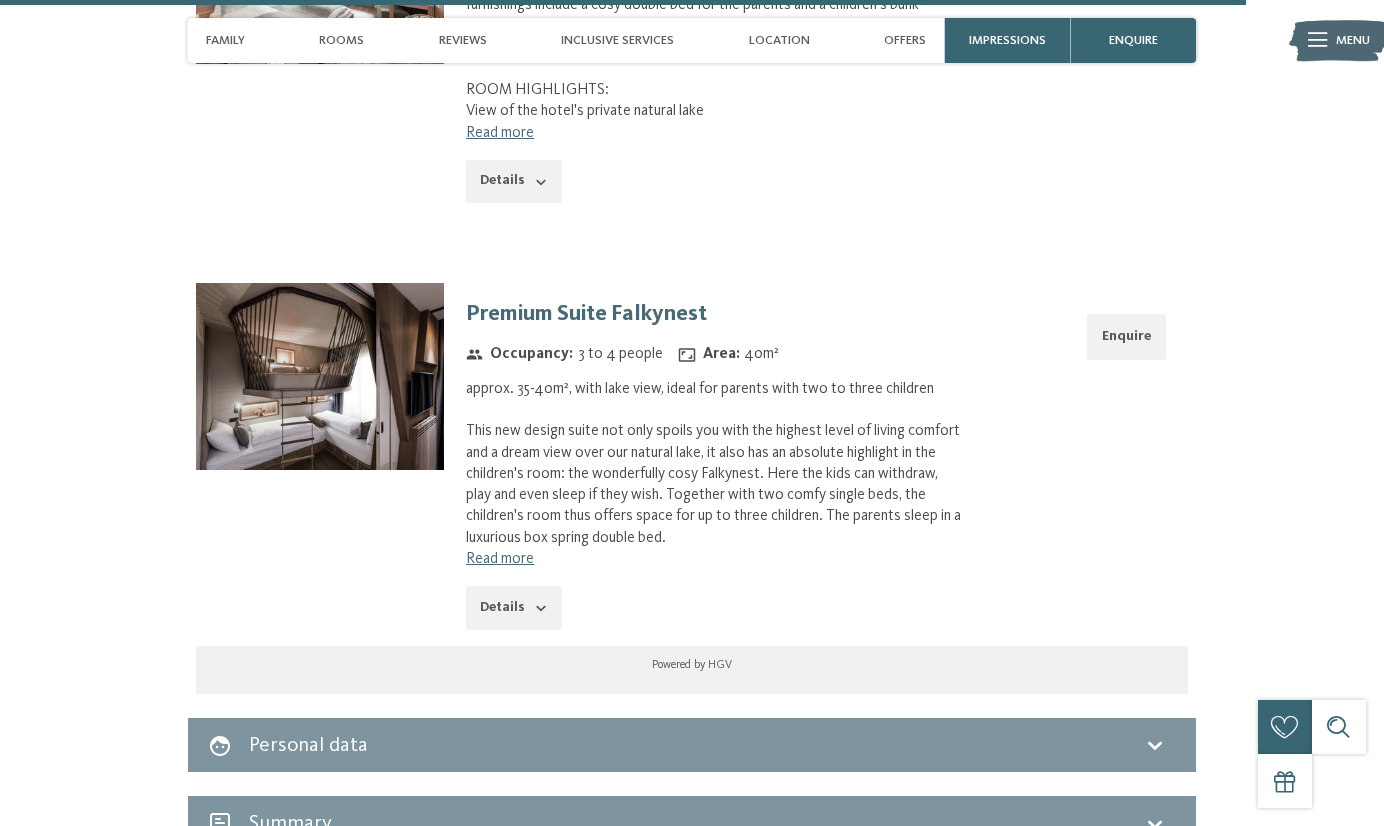 click at bounding box center [320, 376] 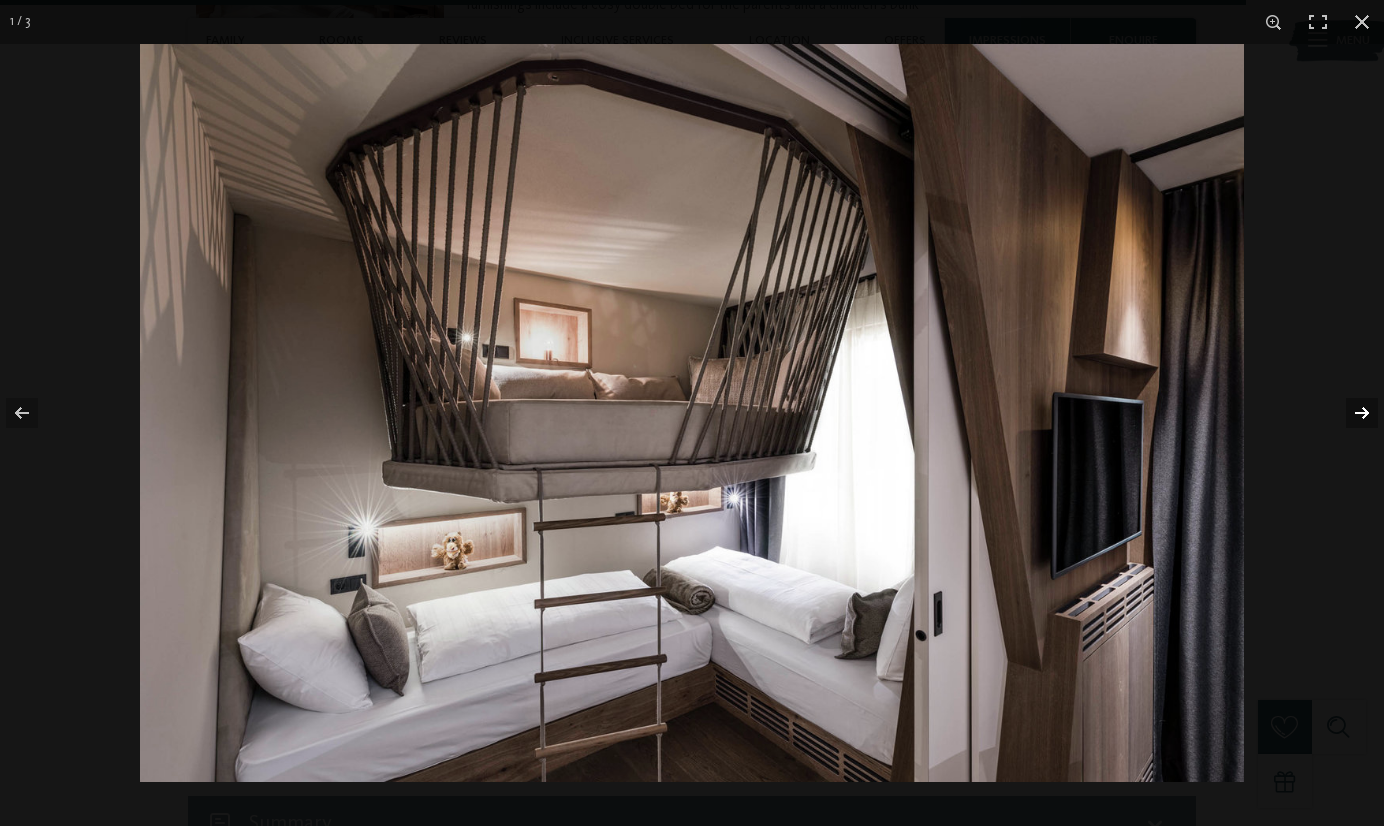 click at bounding box center [1349, 413] 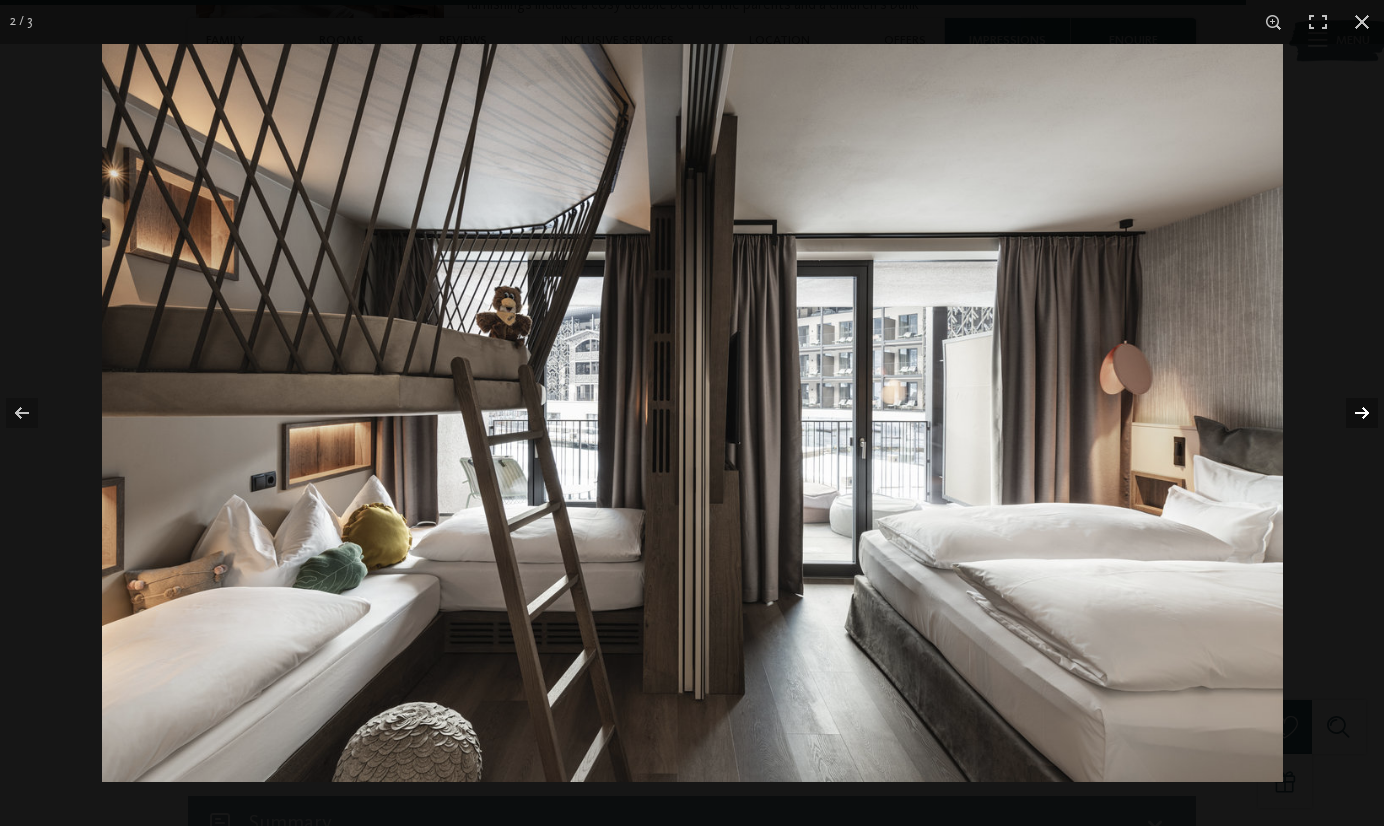 click at bounding box center (1349, 413) 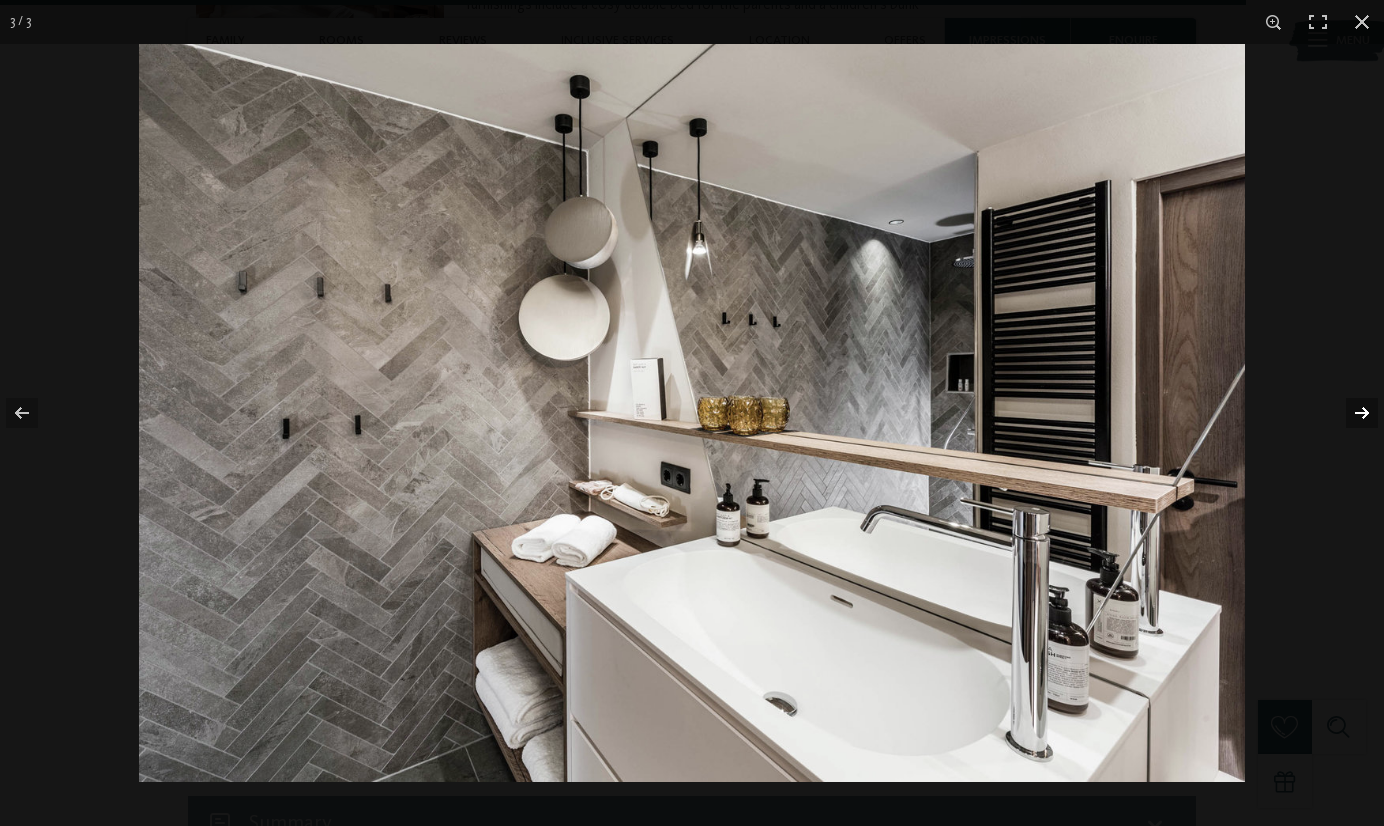 click at bounding box center [1349, 413] 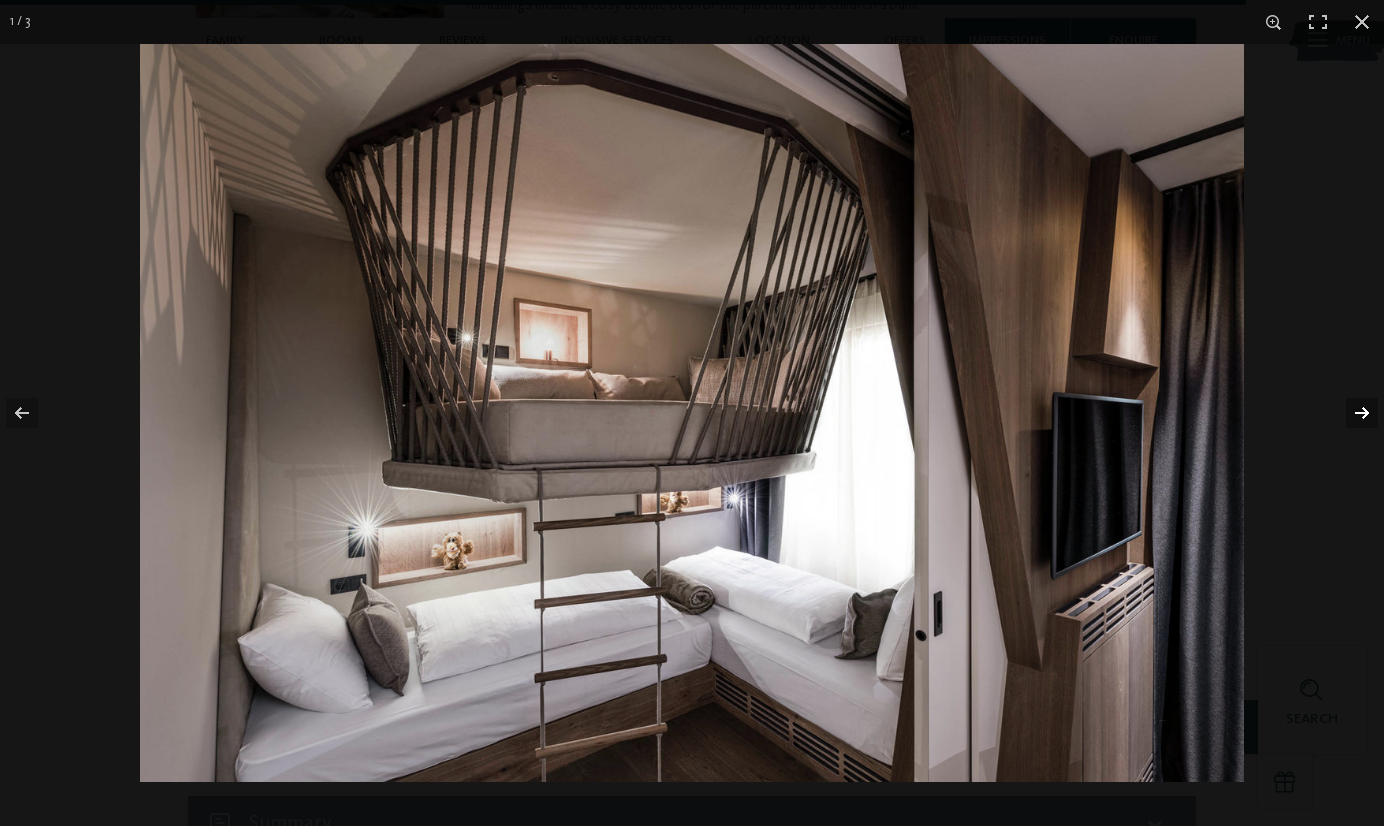 click at bounding box center [1349, 413] 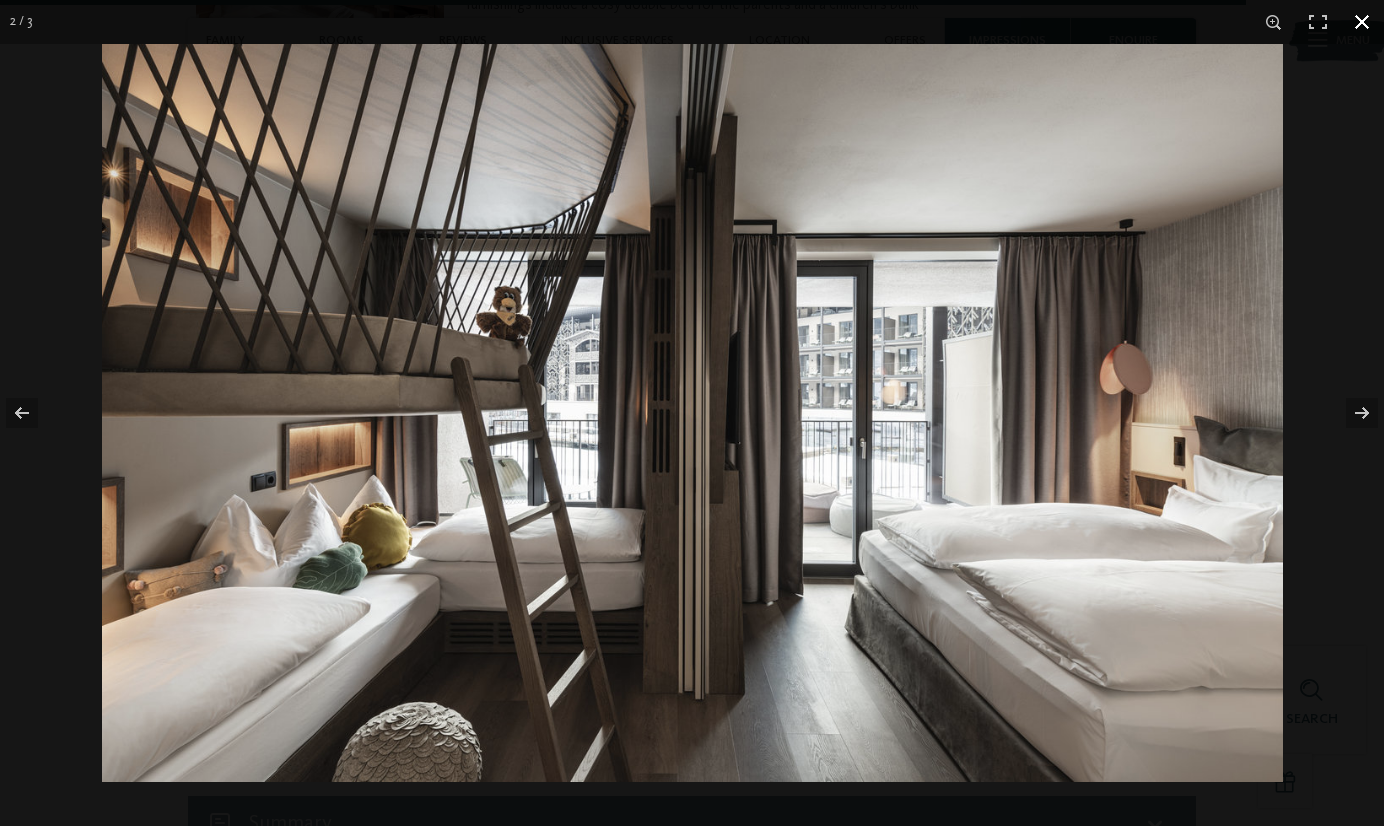click at bounding box center (1362, 22) 